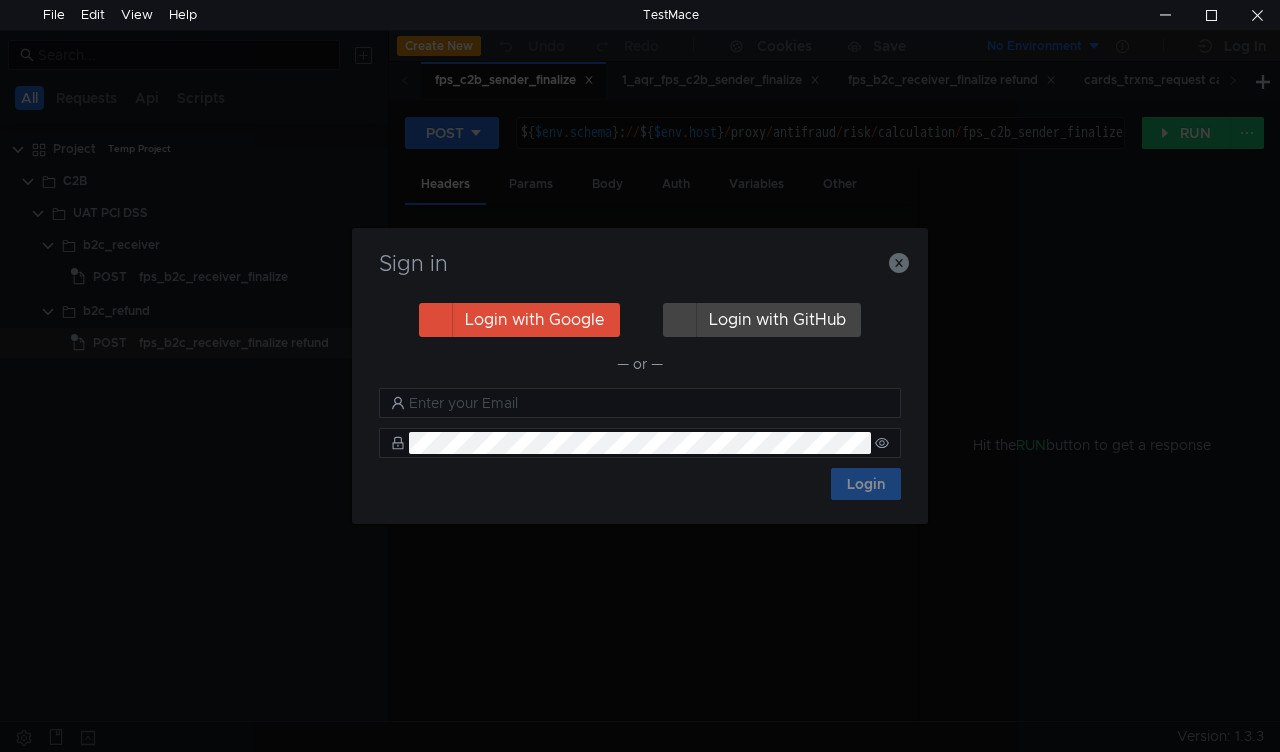 scroll, scrollTop: 0, scrollLeft: 0, axis: both 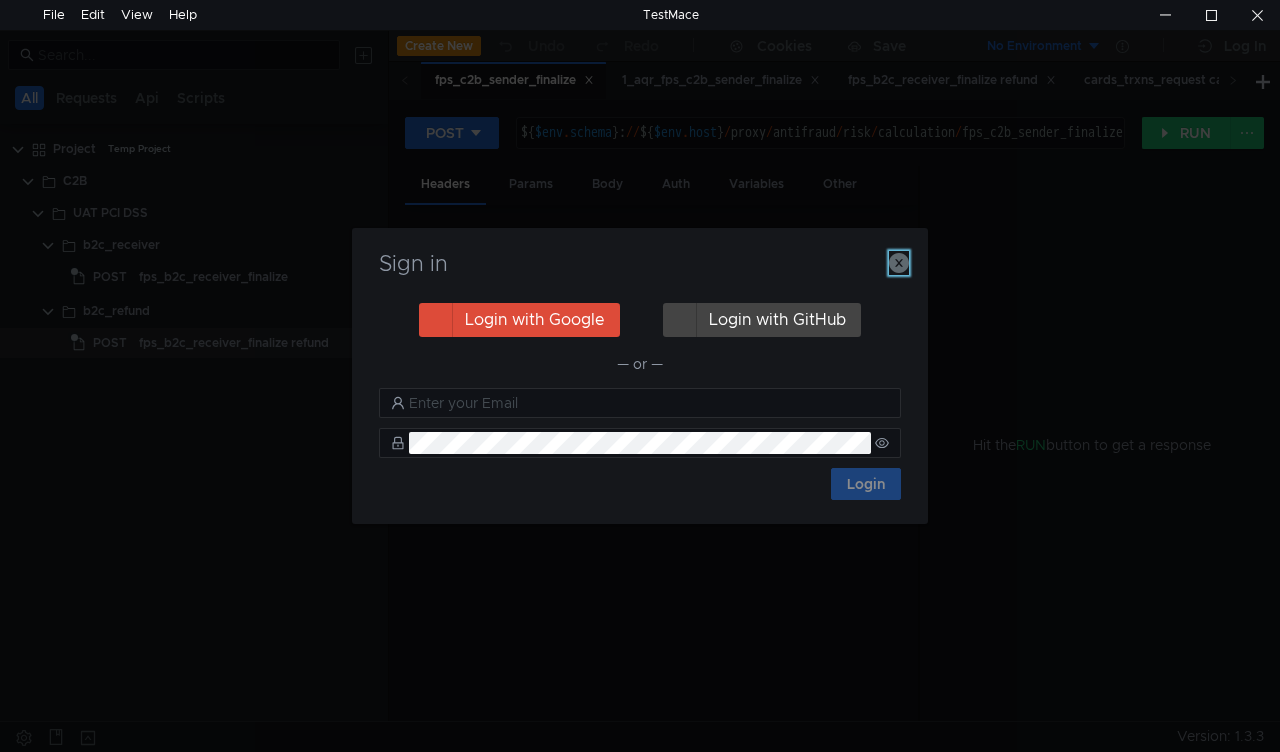click 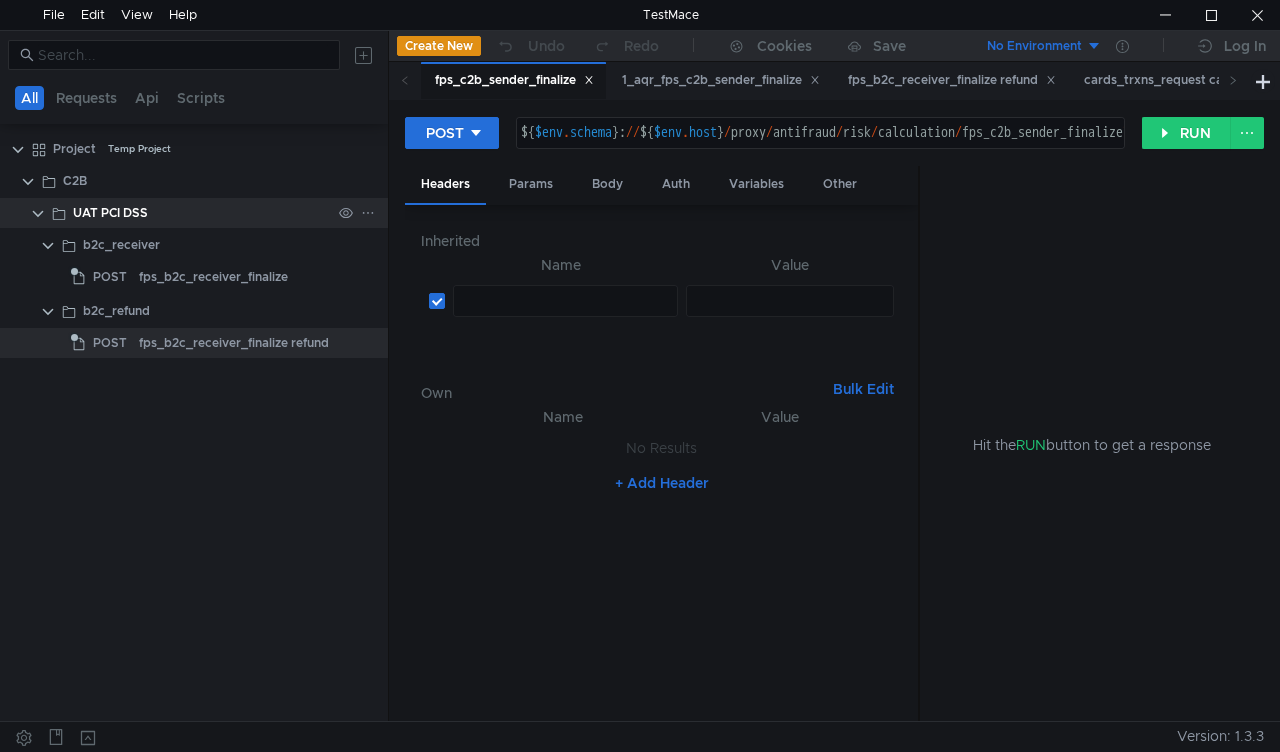 click 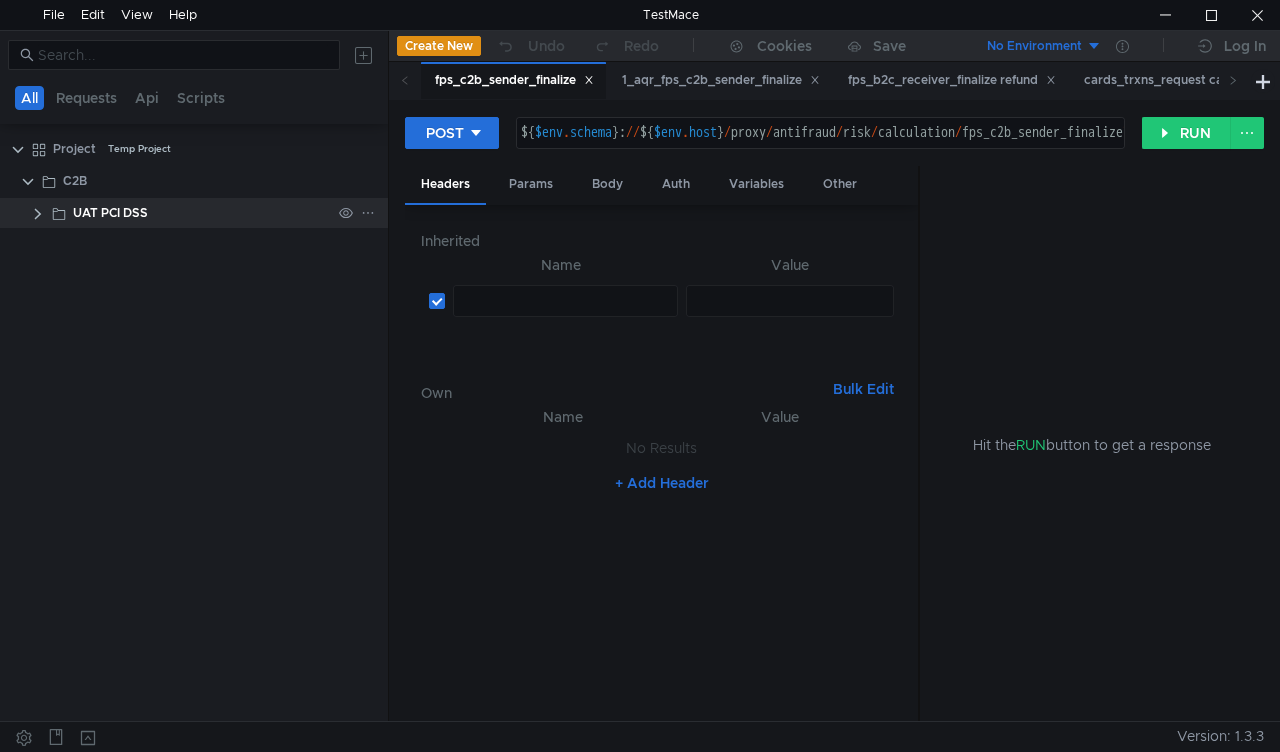 click 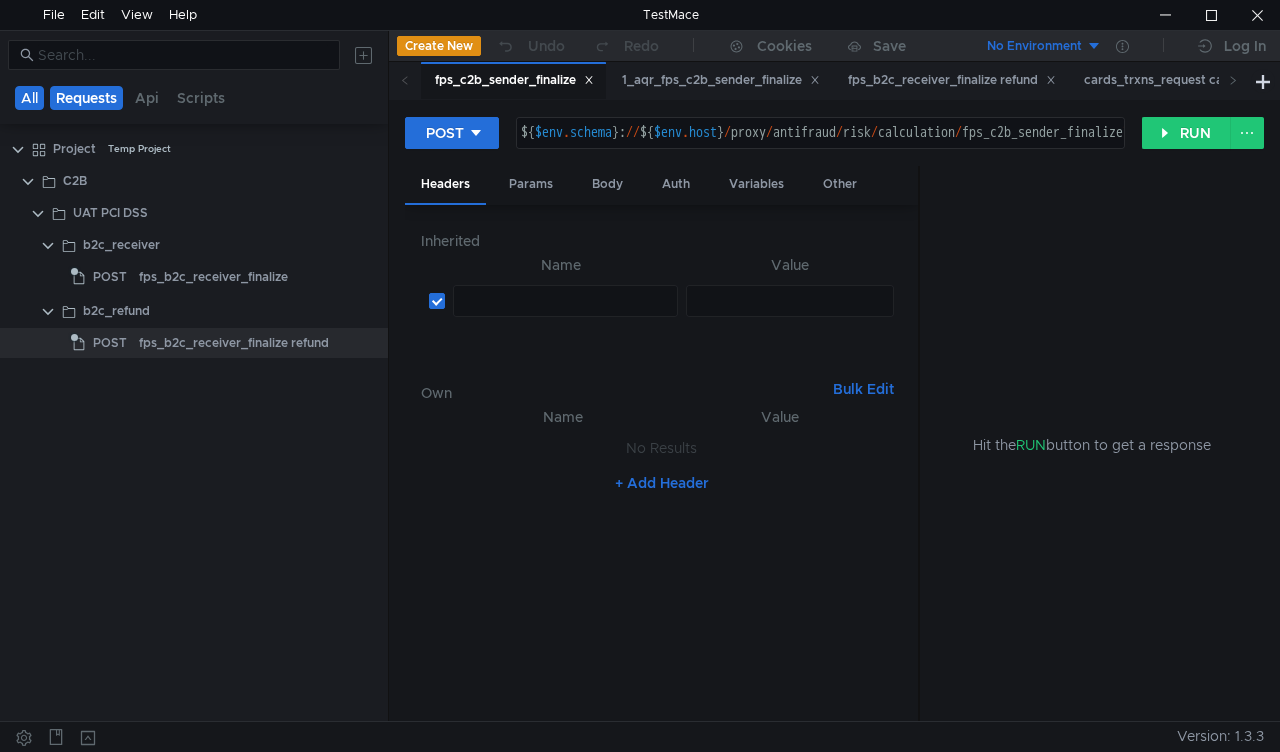 click on "Requests" at bounding box center (86, 98) 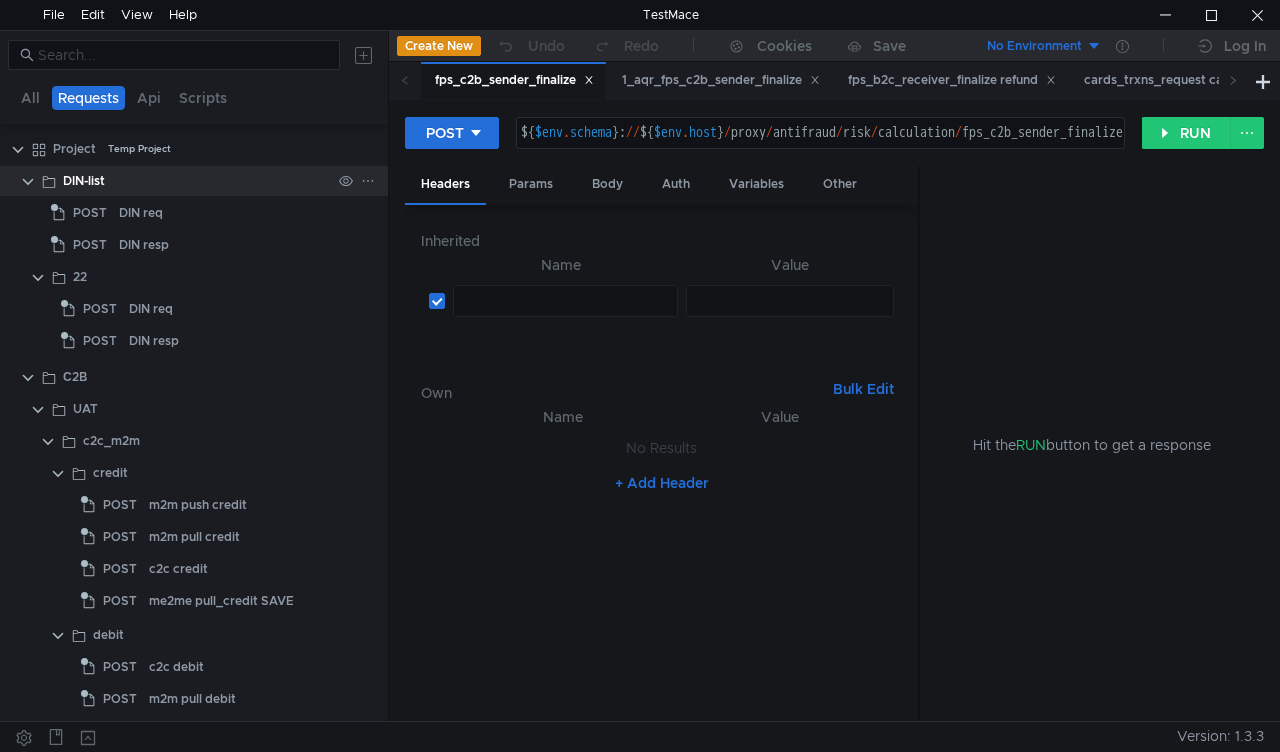 click 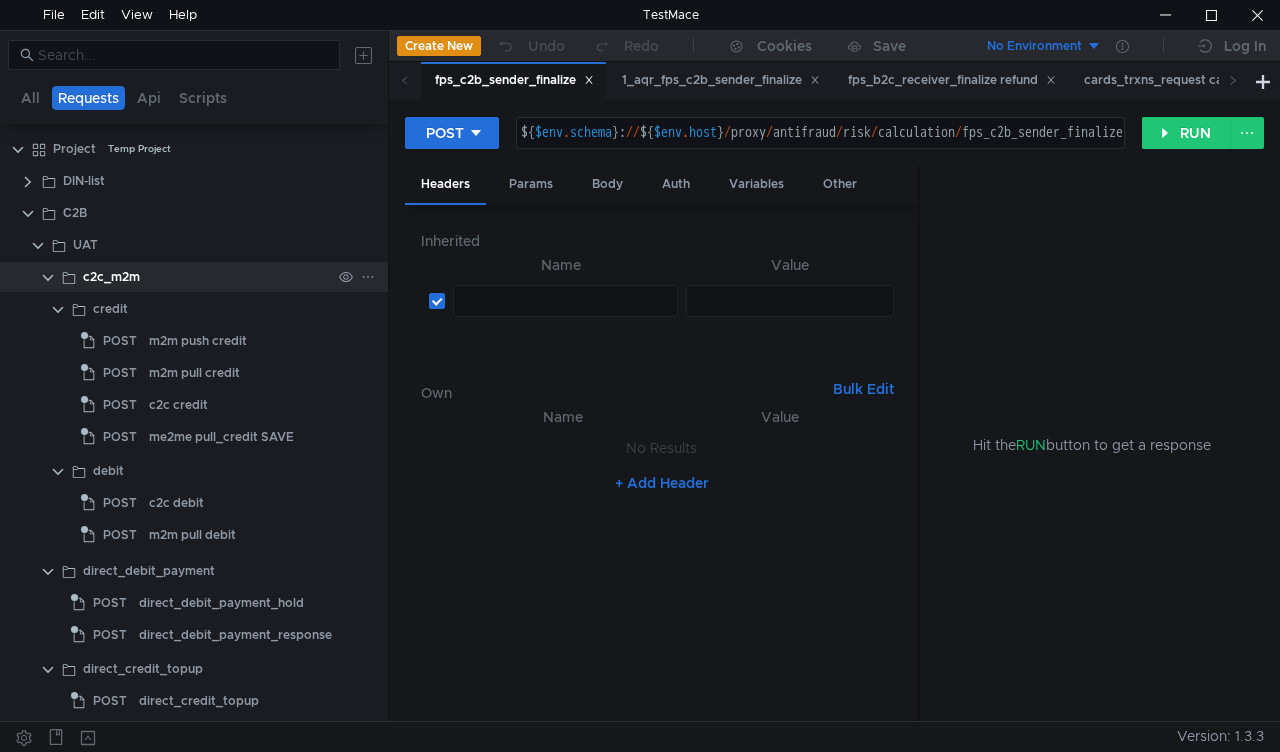 click 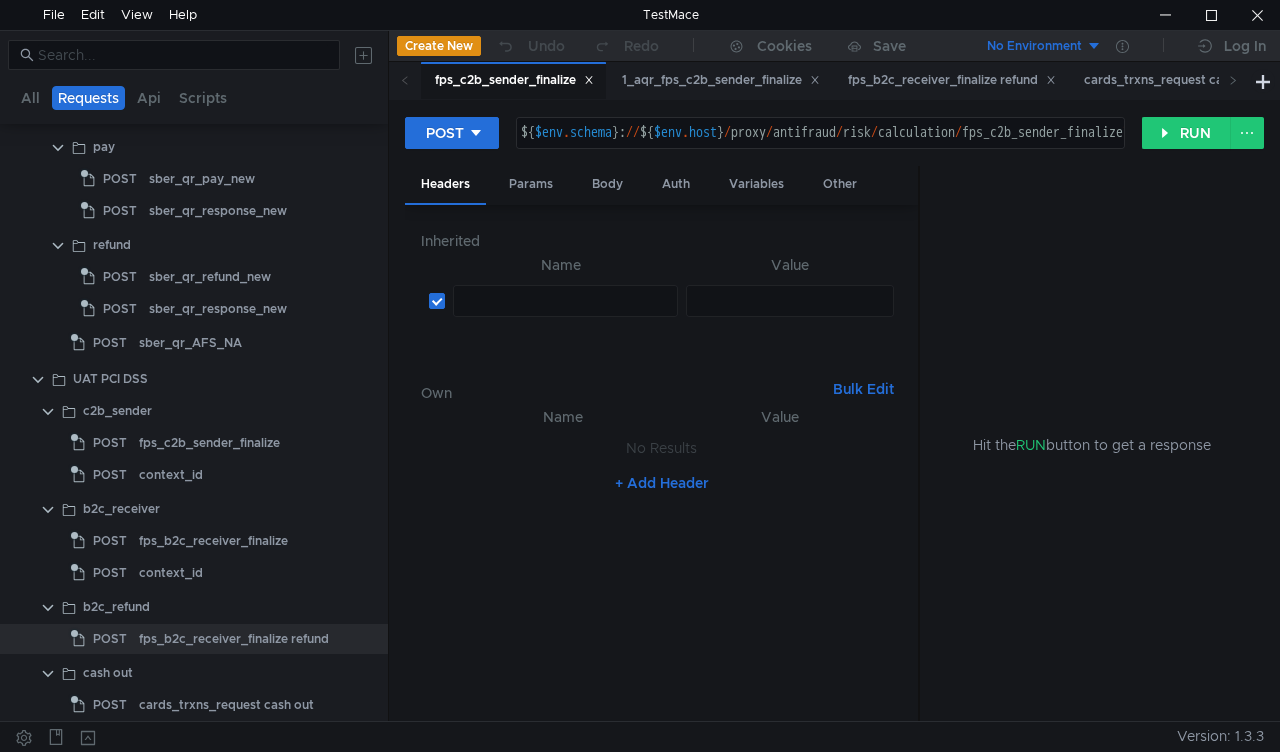 scroll, scrollTop: 1400, scrollLeft: 0, axis: vertical 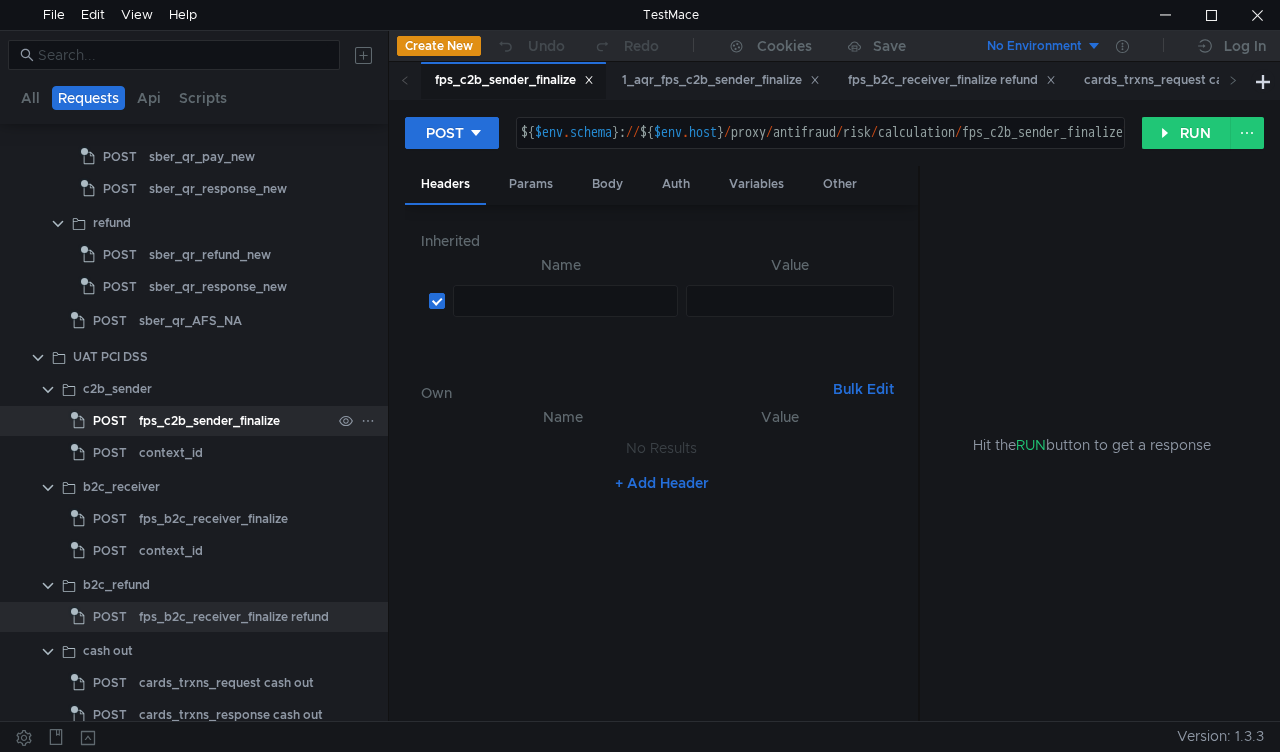 click on "POST" 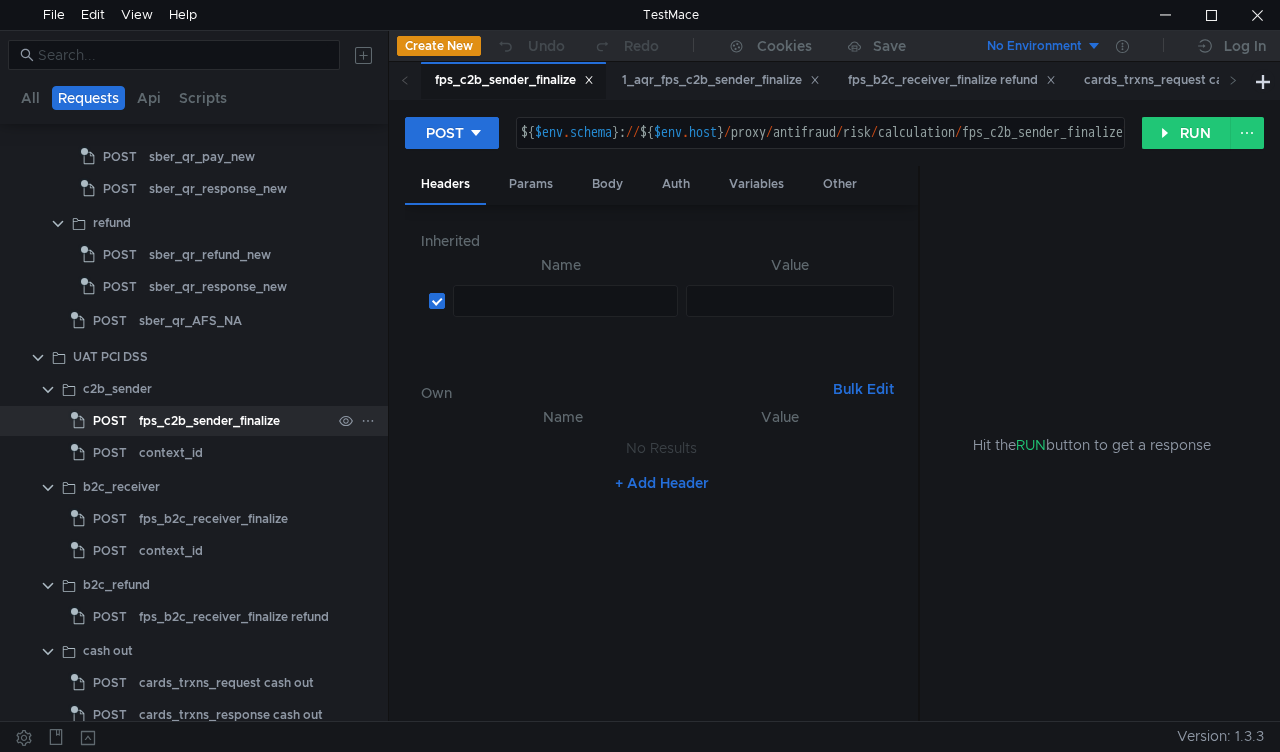 click on "POST" 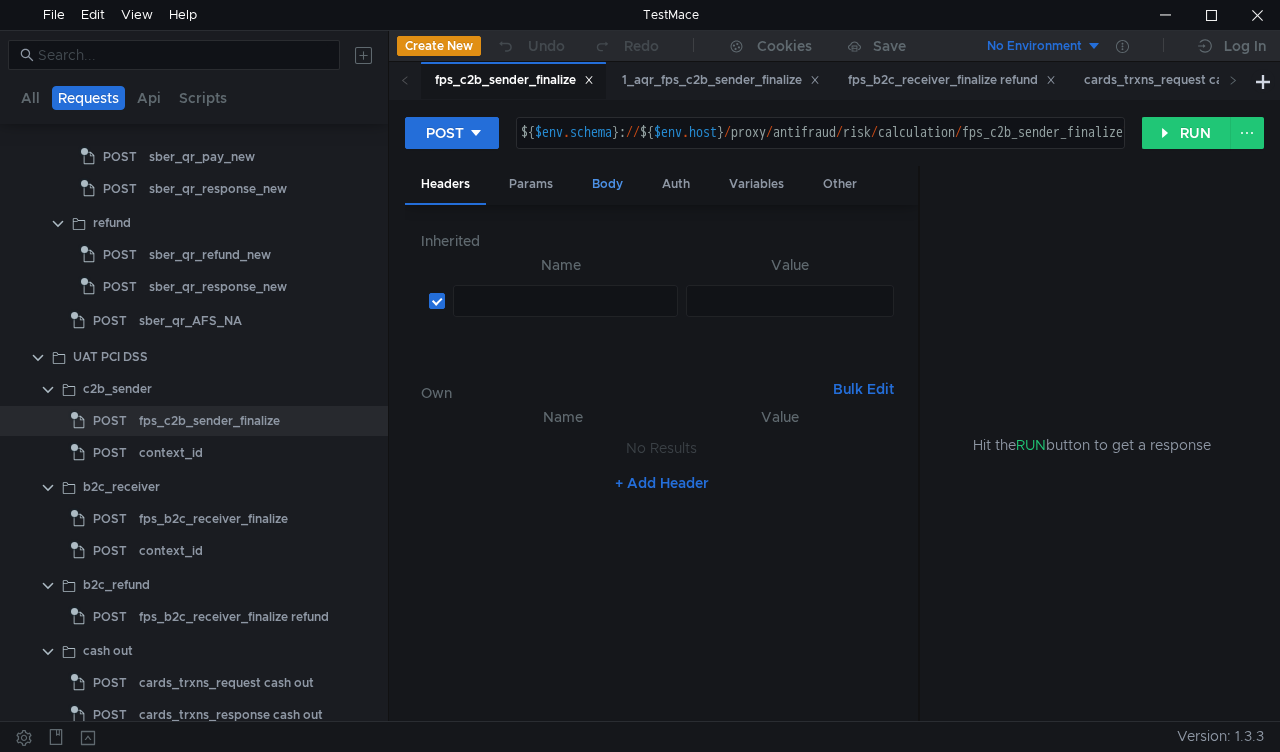 click on "Body" at bounding box center (607, 184) 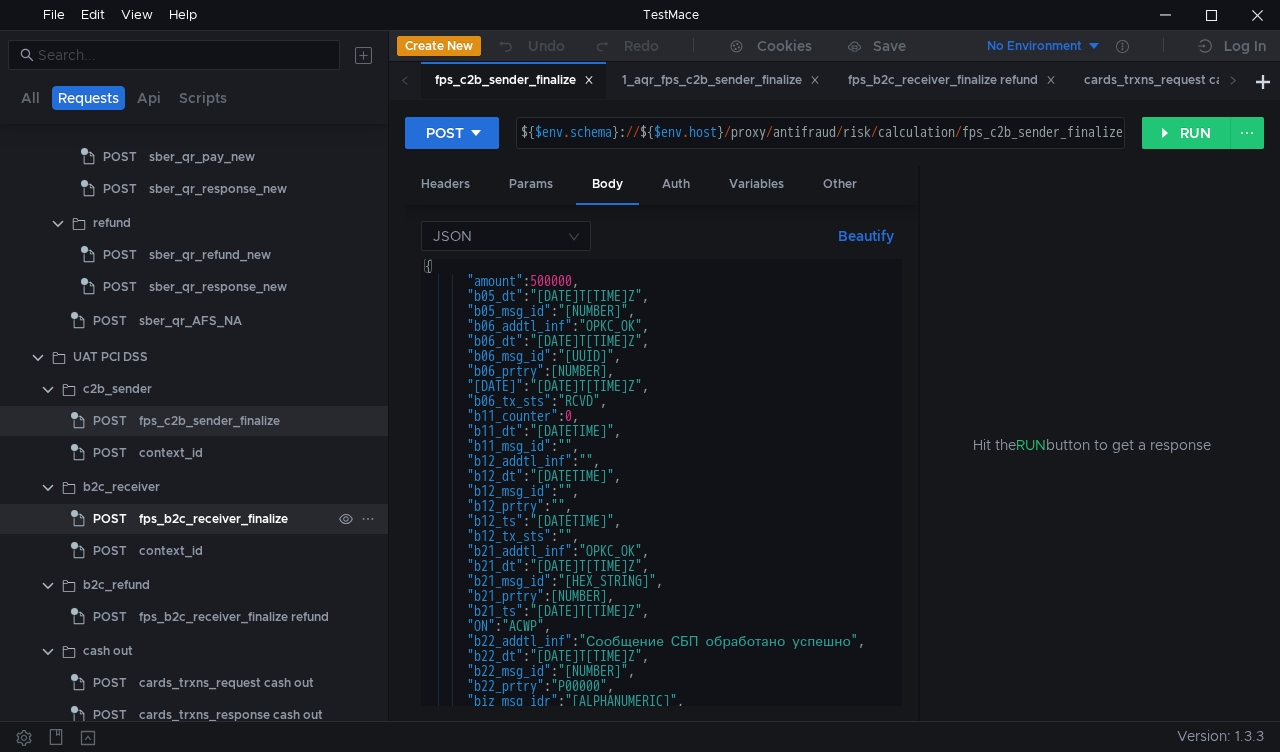 scroll, scrollTop: 1500, scrollLeft: 0, axis: vertical 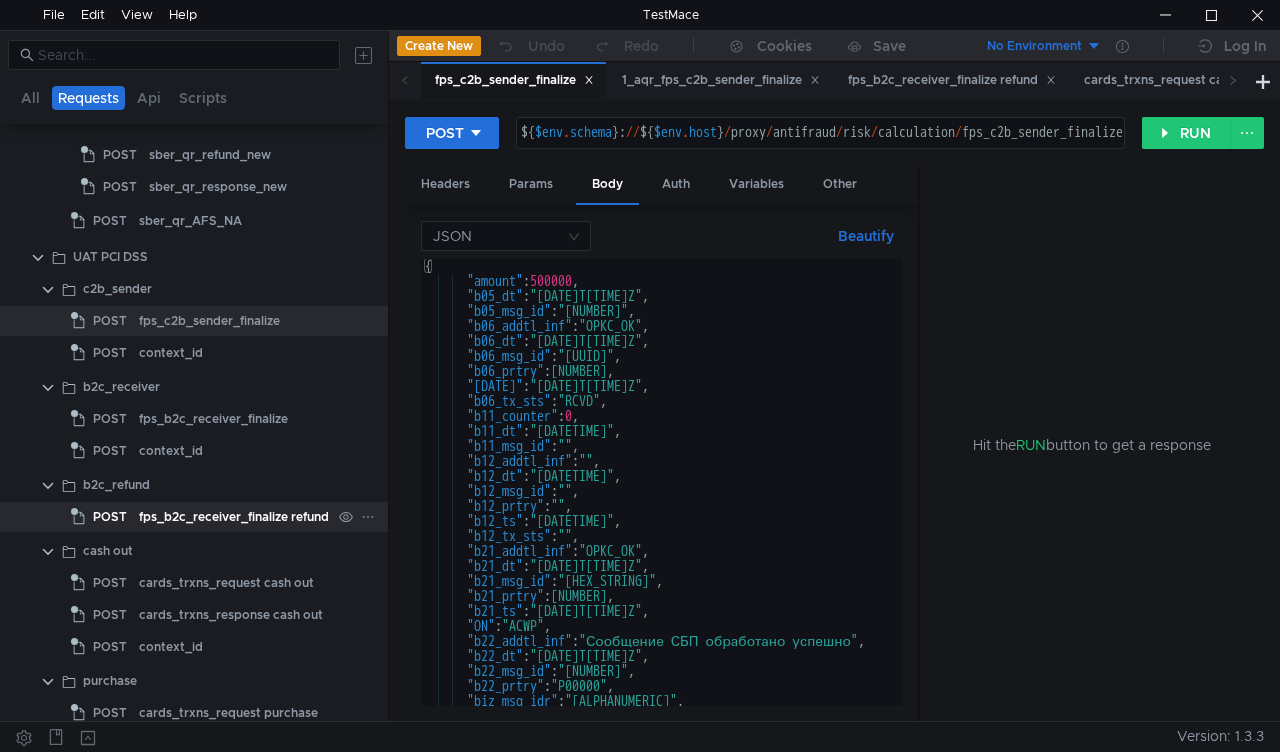 click on "fps_b2c_receiver_finalize refund" 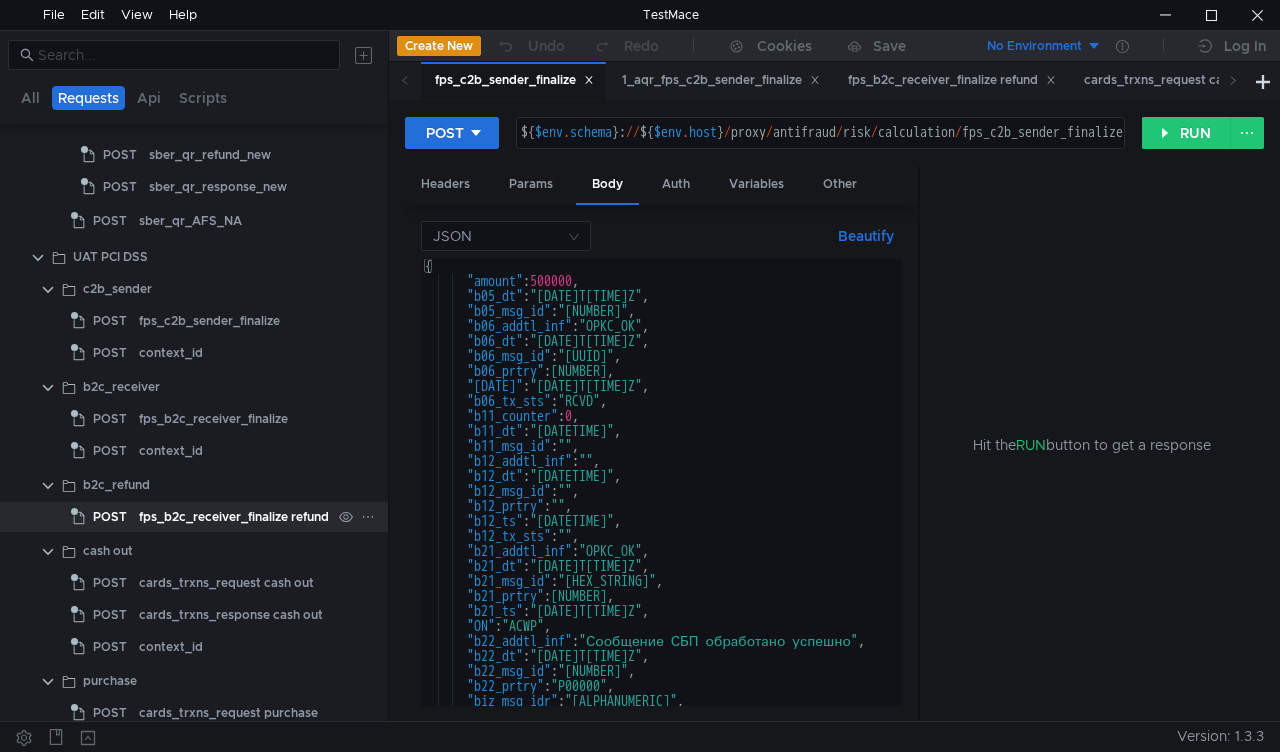 click on "fps_b2c_receiver_finalize refund" 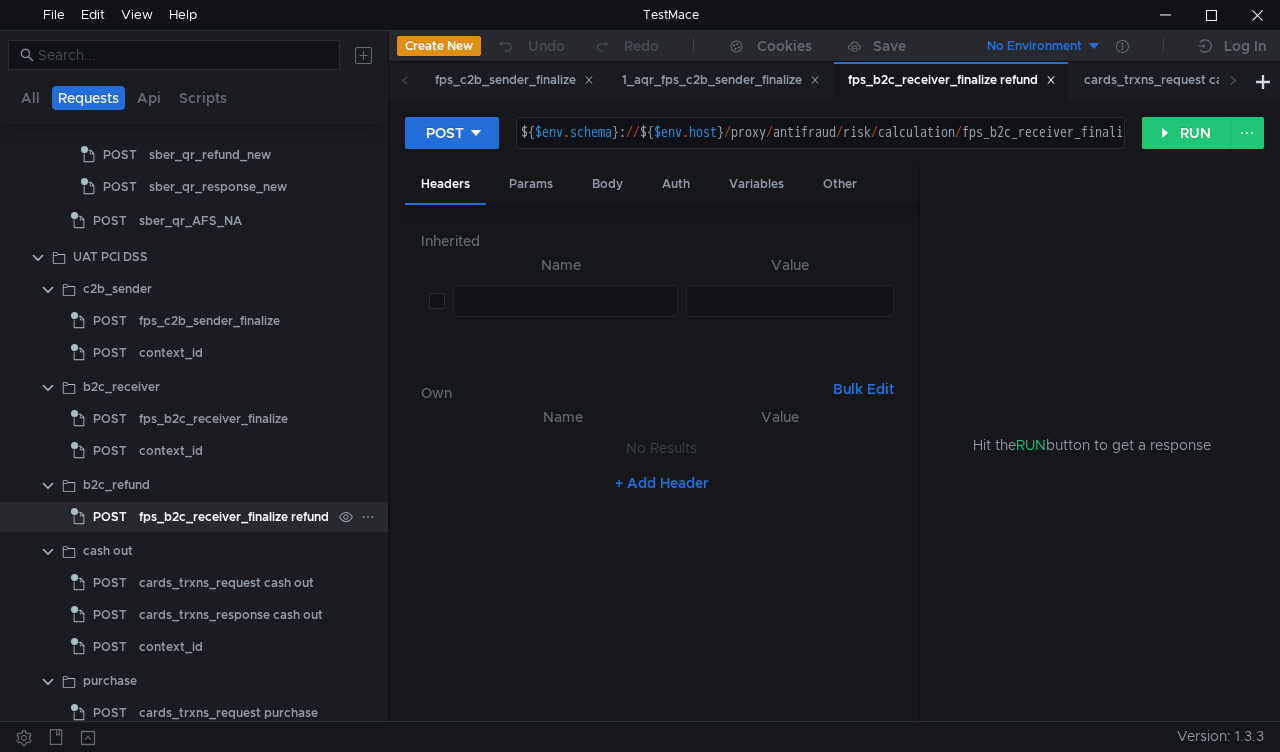 checkbox on "true" 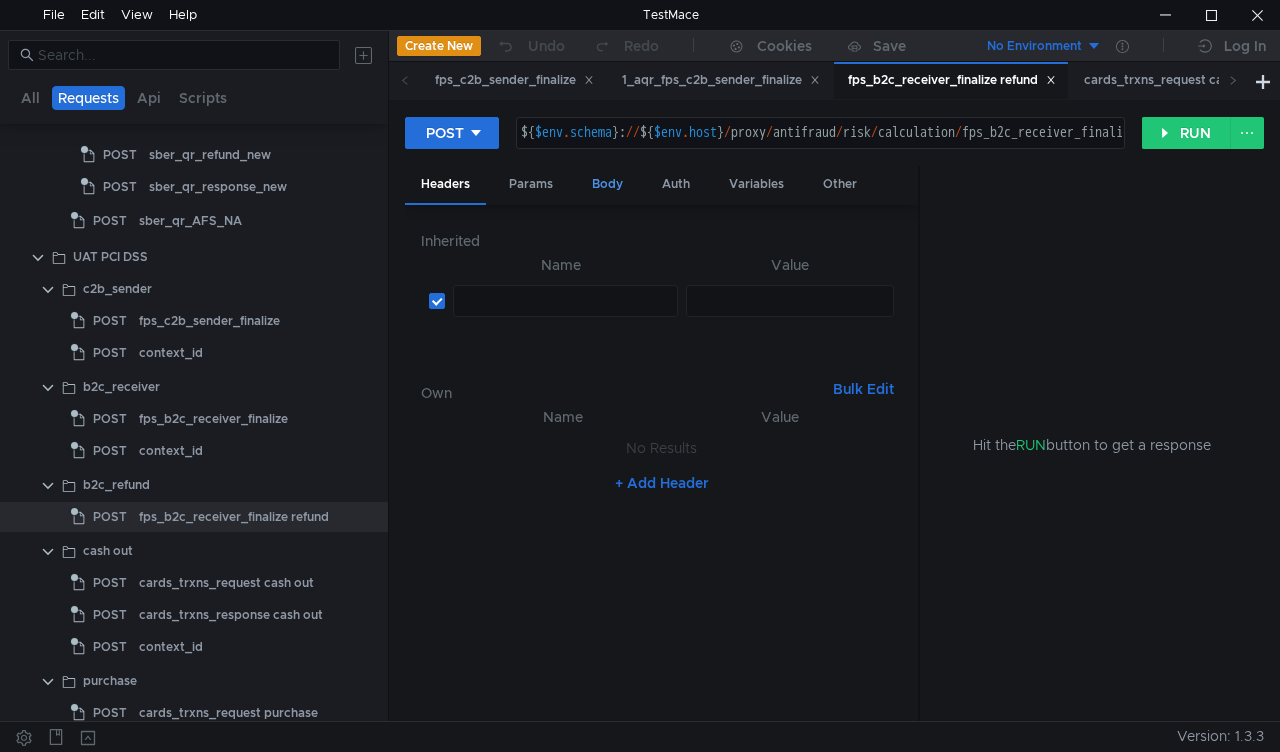 click on "Body" at bounding box center (607, 184) 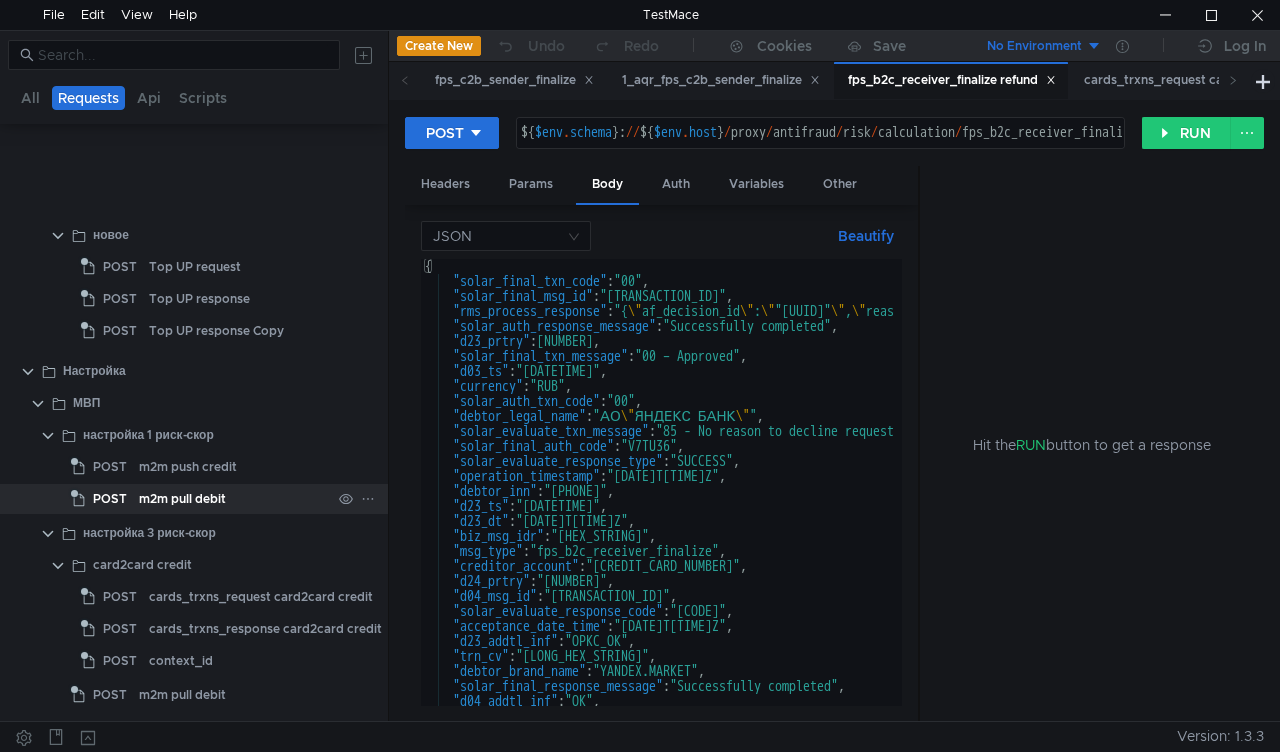 scroll, scrollTop: 3600, scrollLeft: 0, axis: vertical 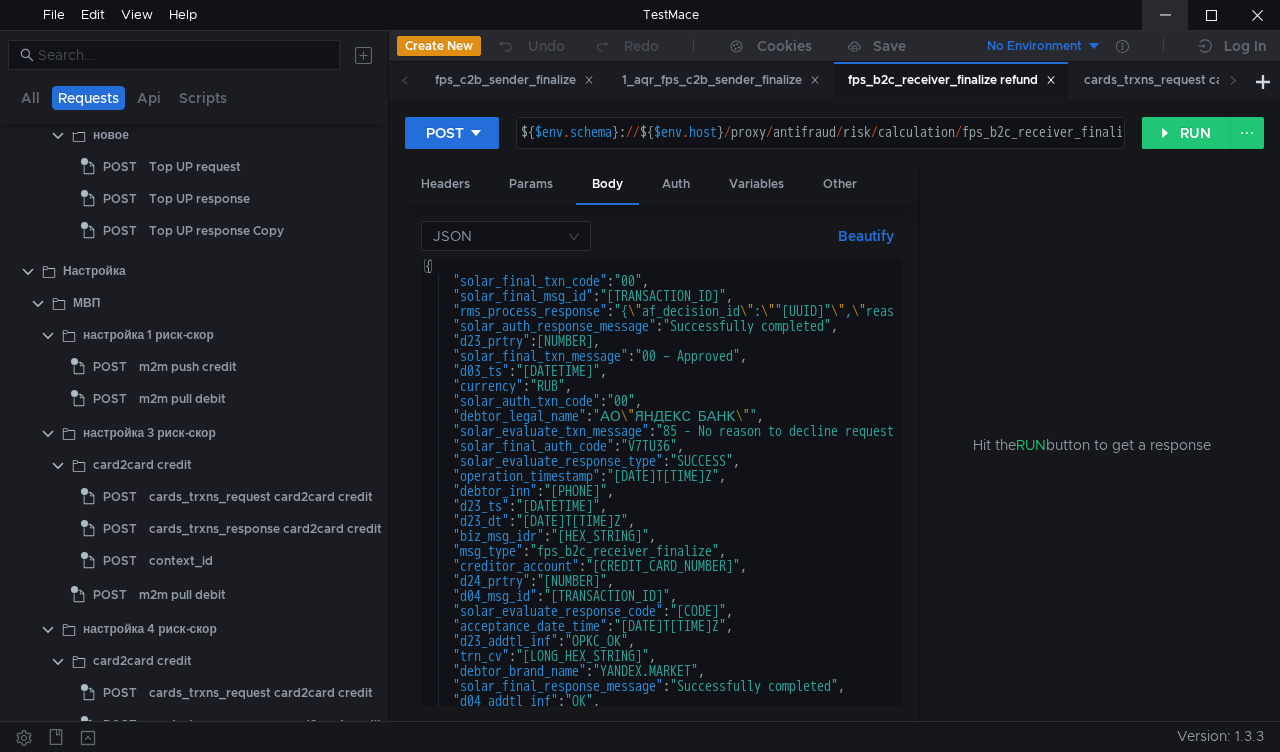 click at bounding box center [1165, 15] 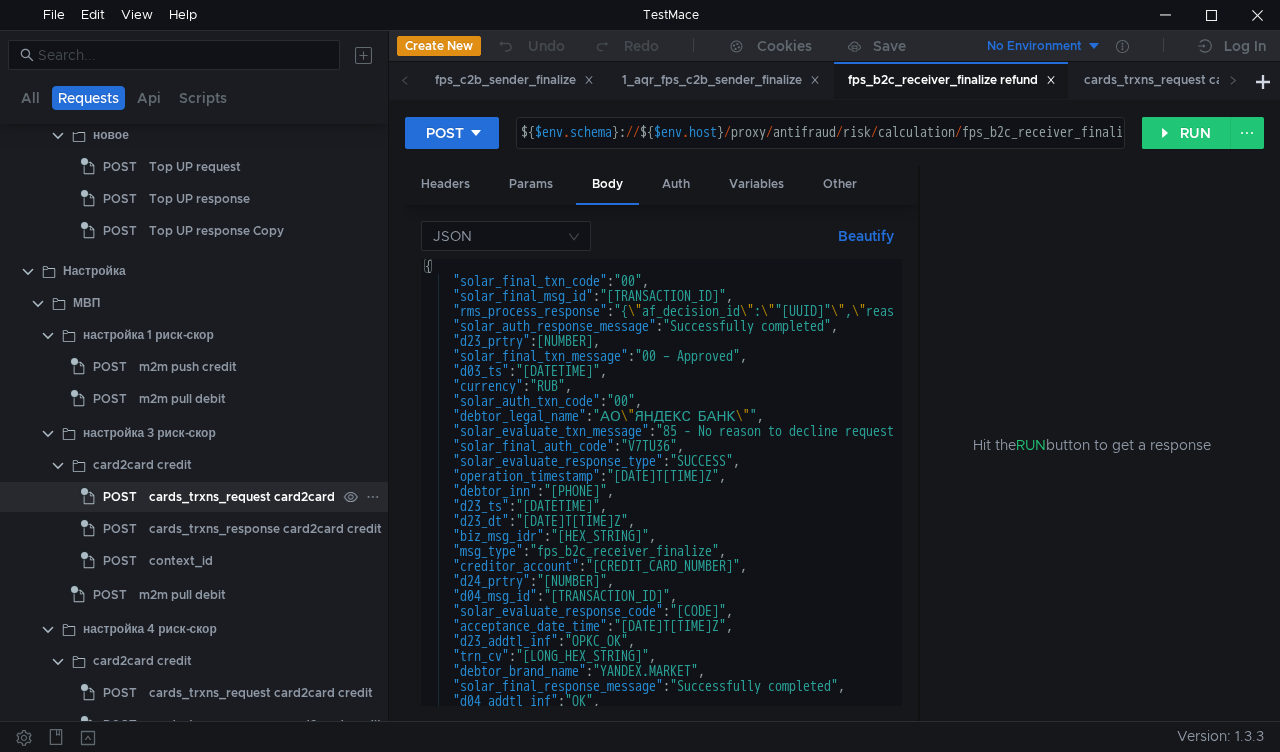 click on "cards_trxns_request card2card credit" 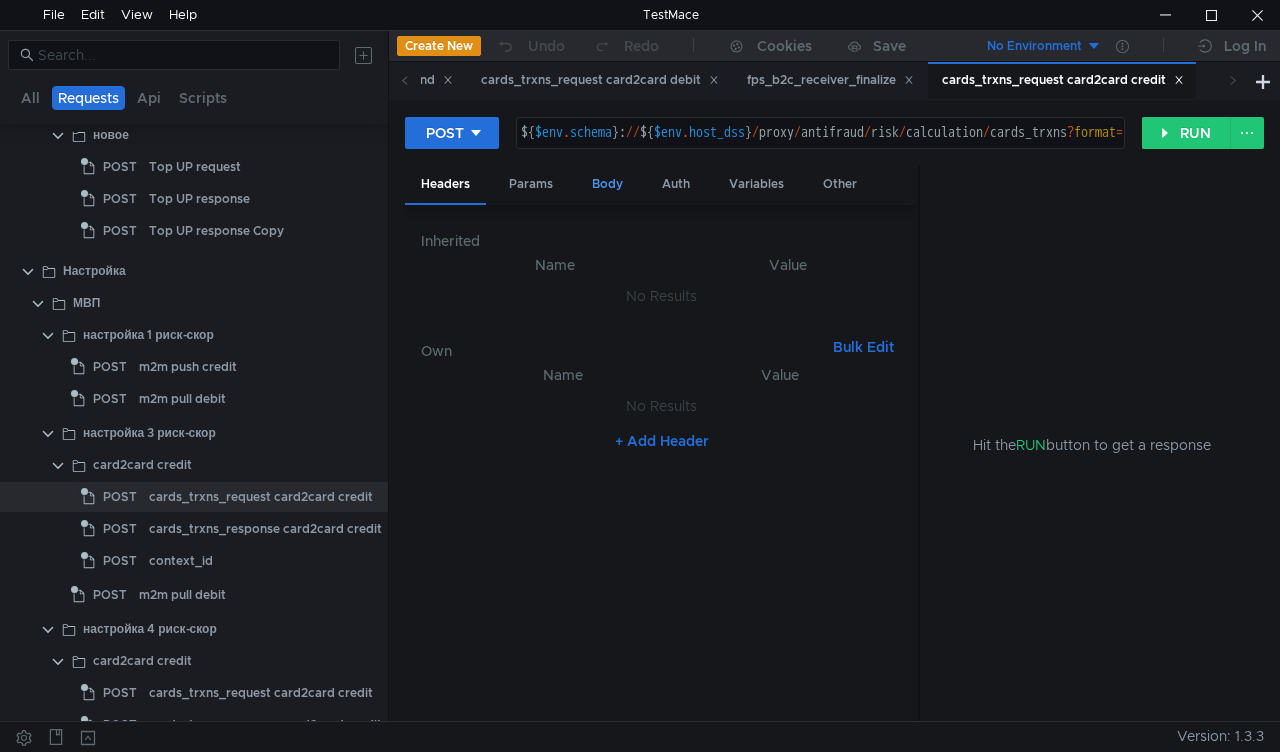 click on "Body" at bounding box center [607, 184] 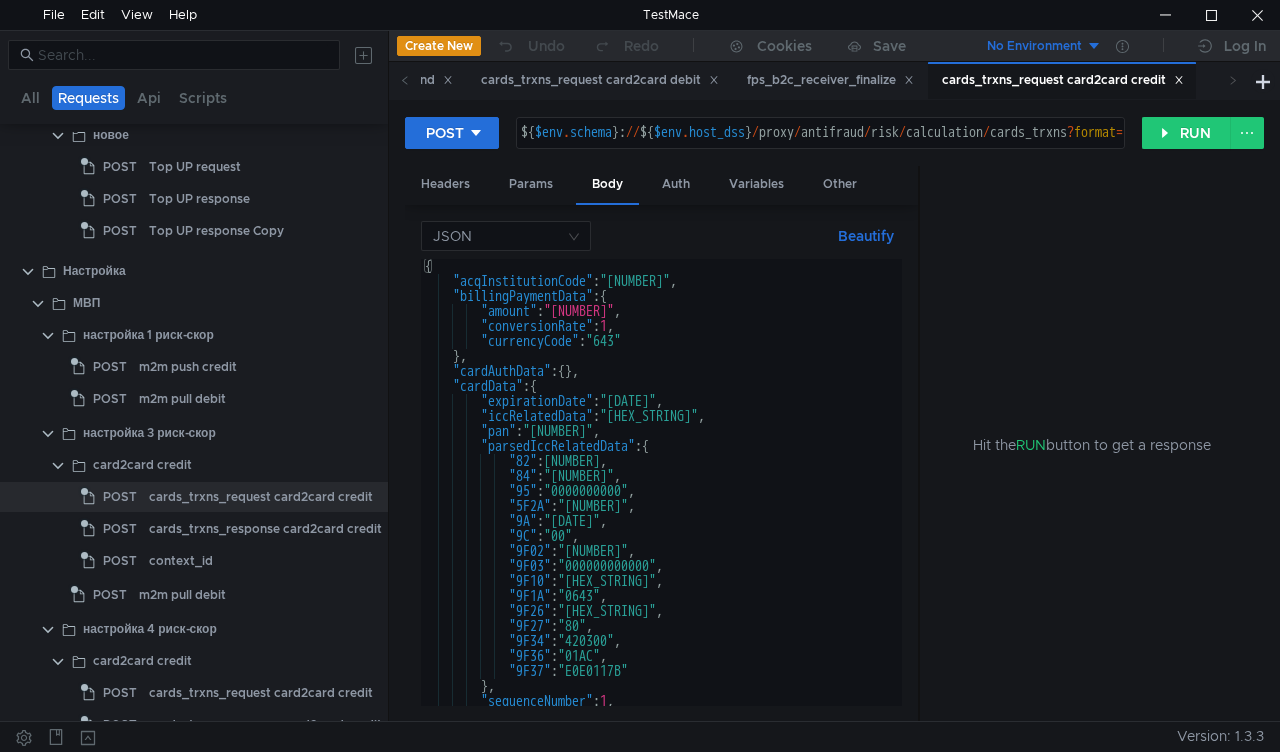 scroll, scrollTop: 90, scrollLeft: 0, axis: vertical 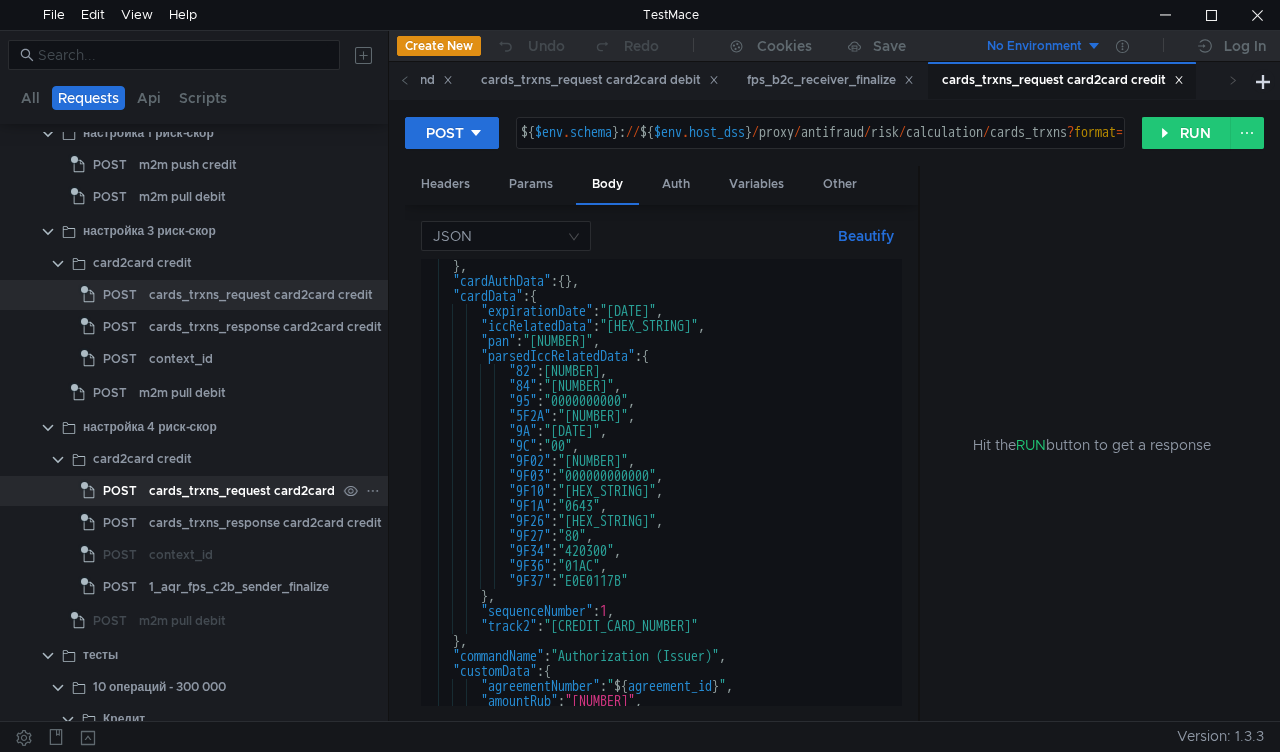 click on "cards_trxns_request card2card credit" 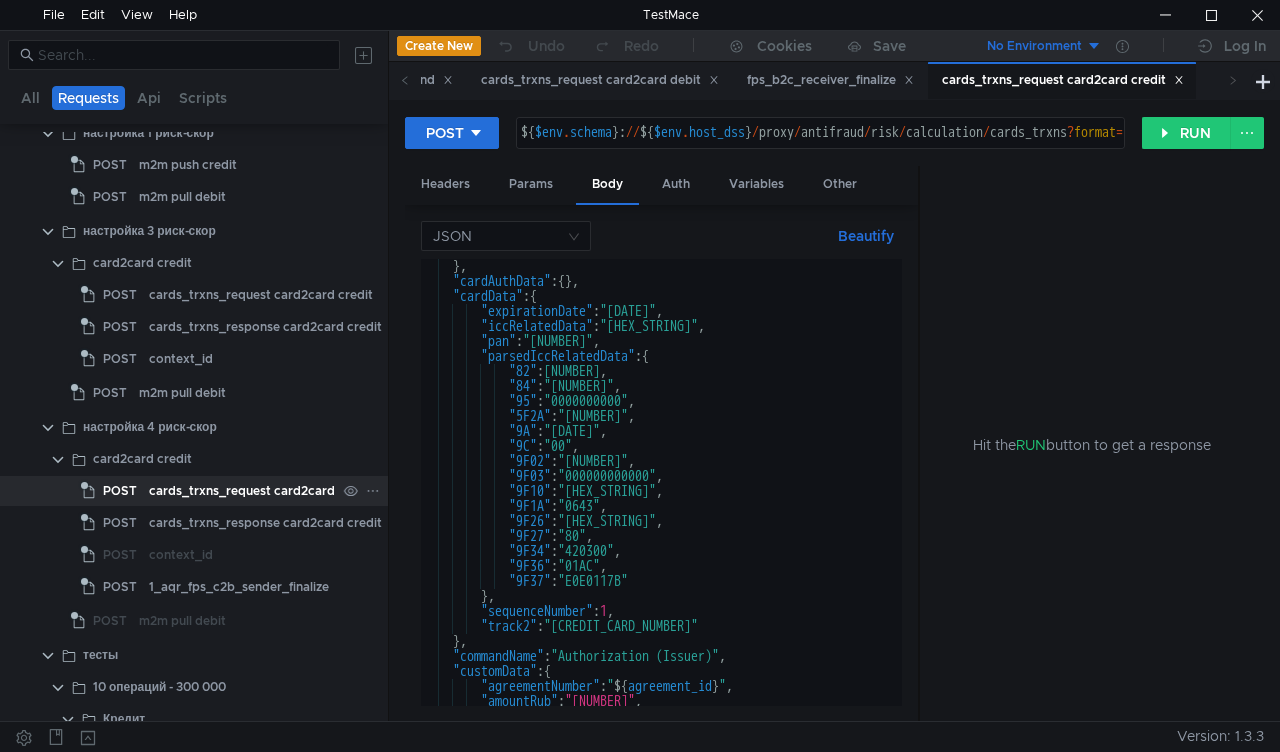 click on "cards_trxns_request card2card credit" 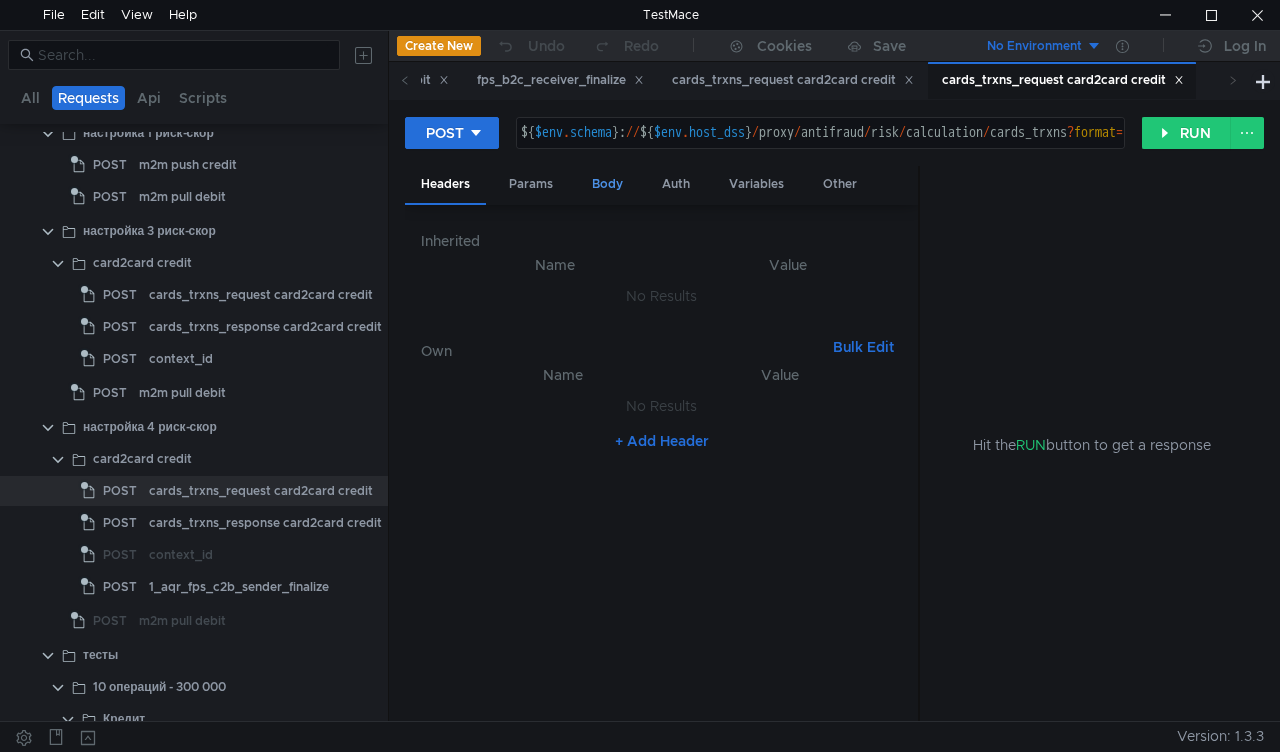 click on "Body" at bounding box center (607, 184) 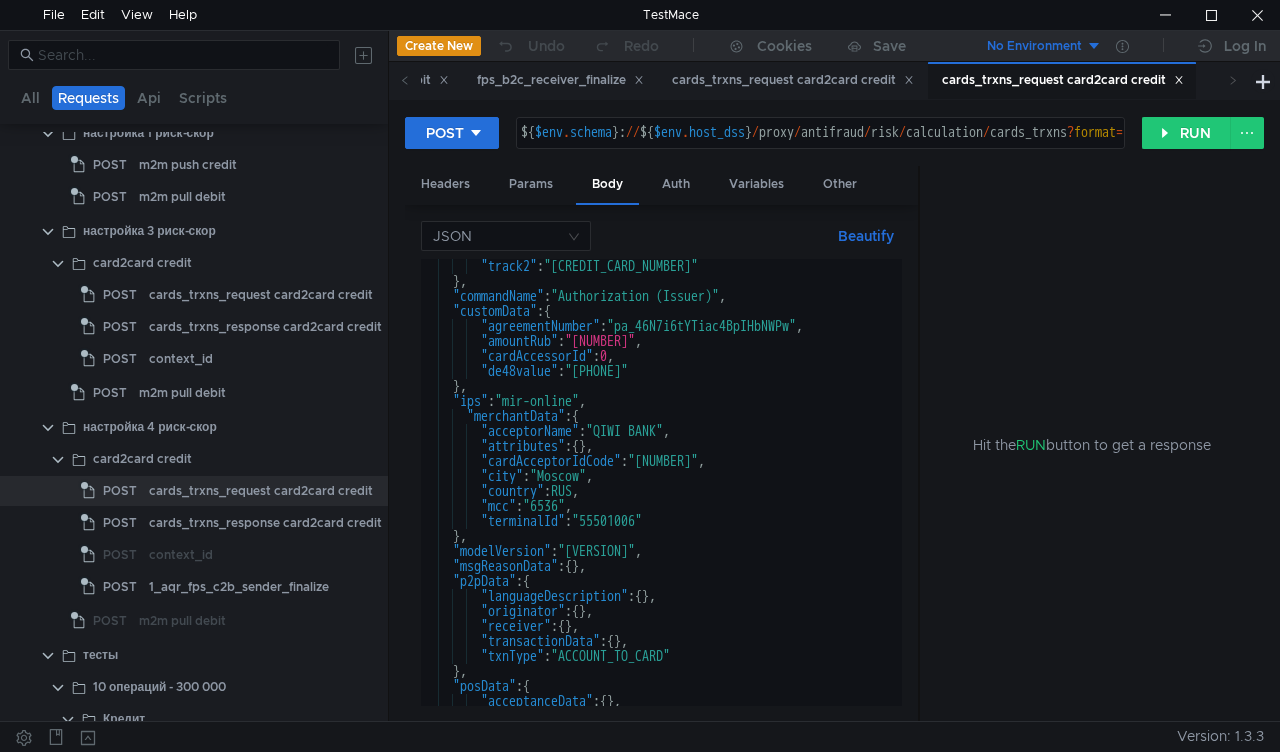 scroll, scrollTop: 450, scrollLeft: 0, axis: vertical 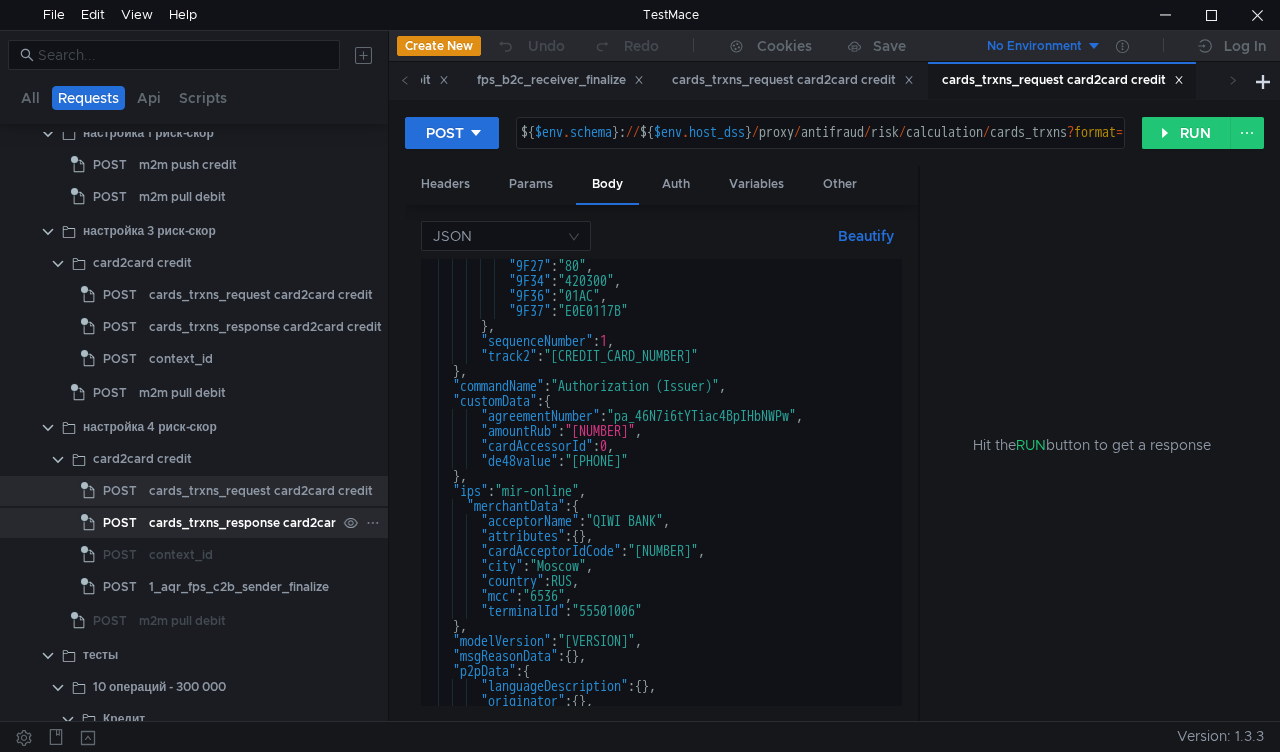 click on "cards_trxns_response card2card credit" 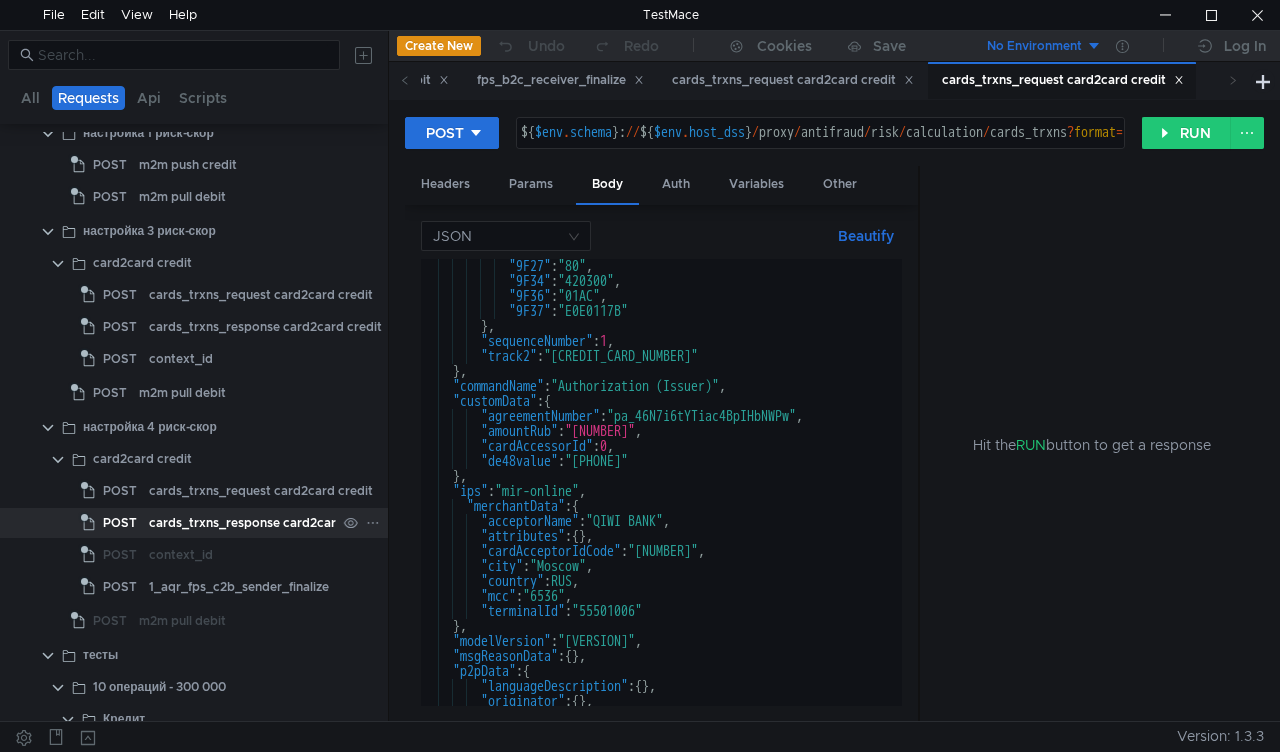 click on "cards_trxns_response card2card credit" 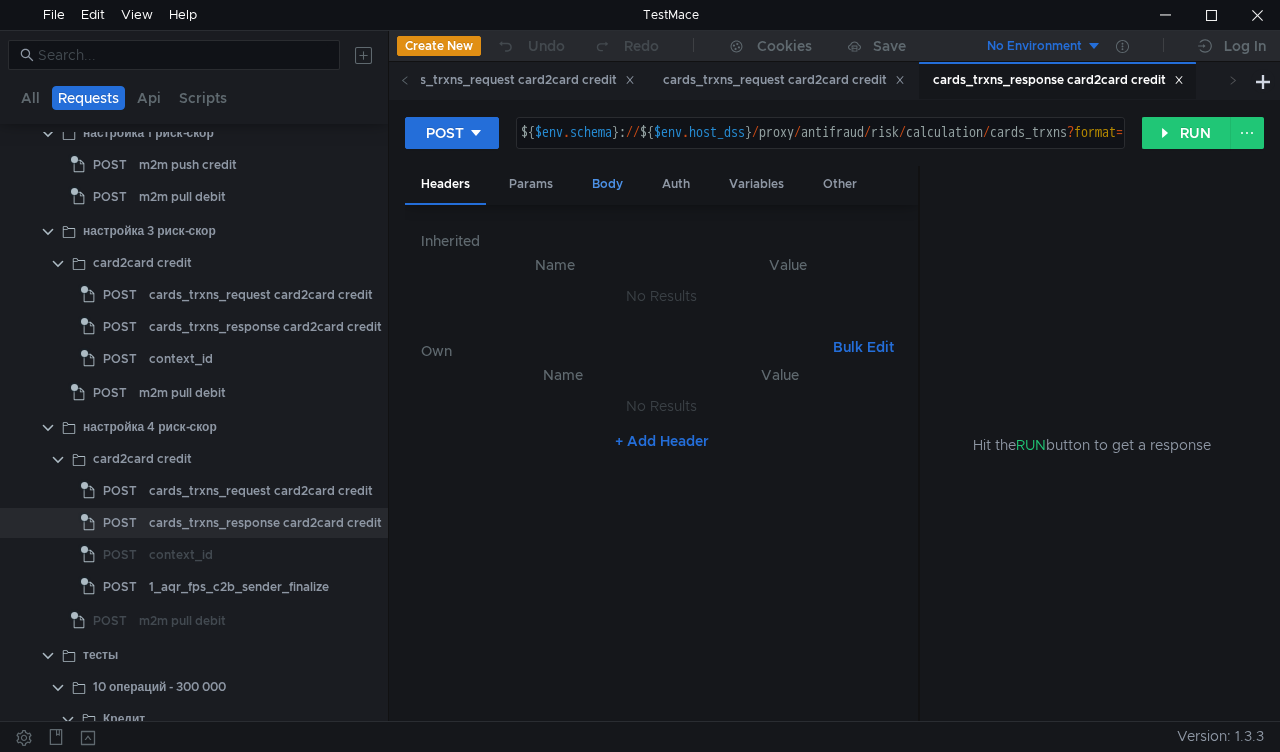 click on "Body" at bounding box center [607, 184] 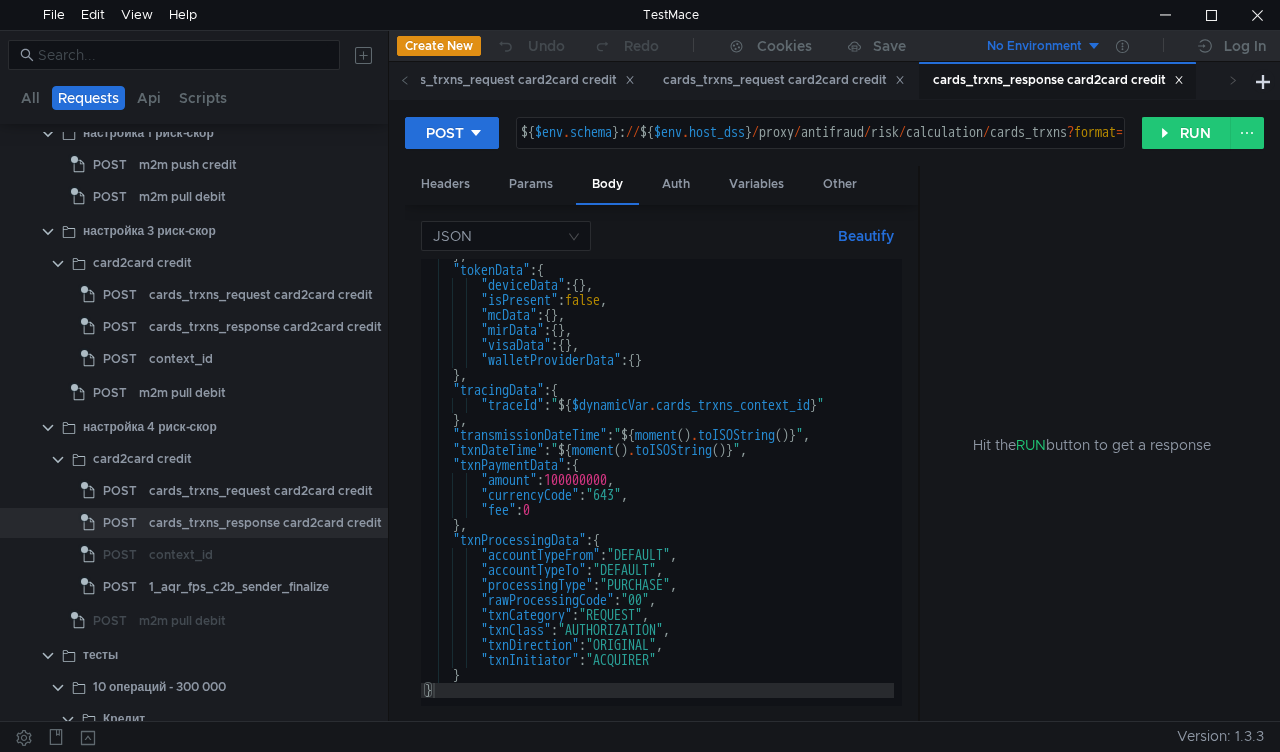scroll, scrollTop: 1390, scrollLeft: 0, axis: vertical 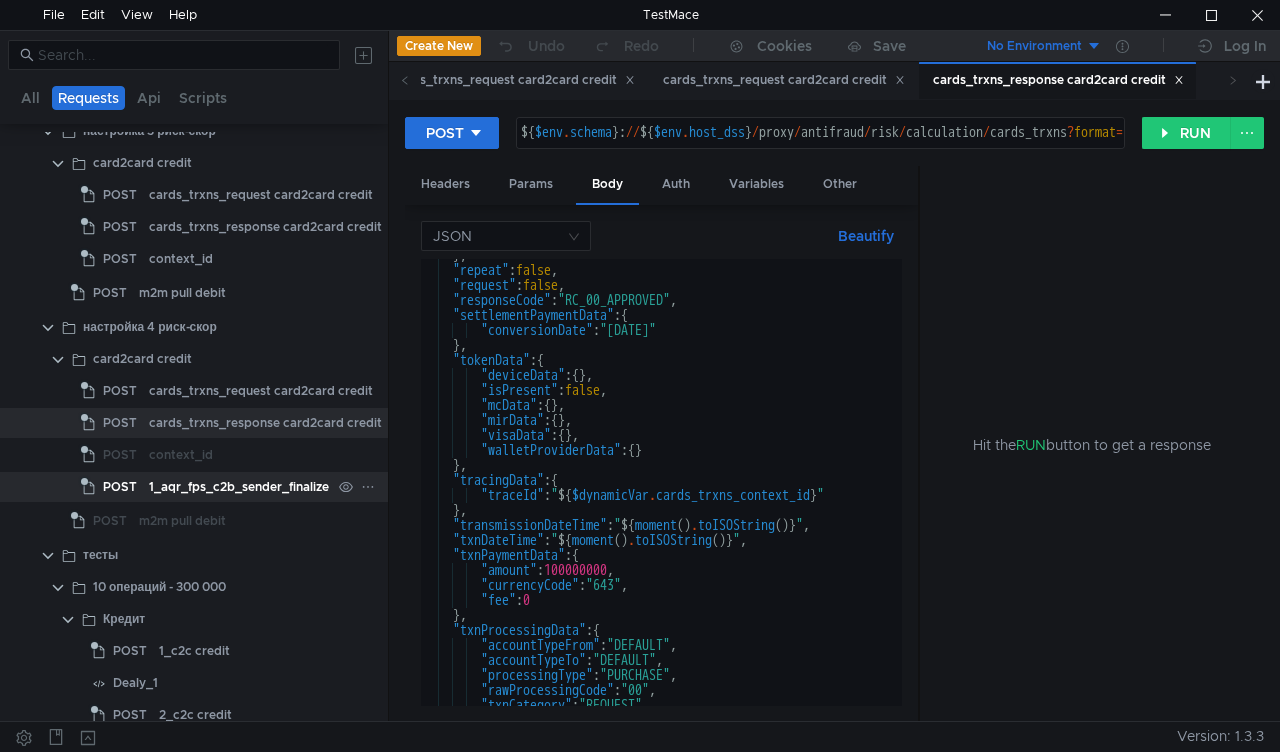 click on "1_aqr_fps_c2b_sender_finalize" 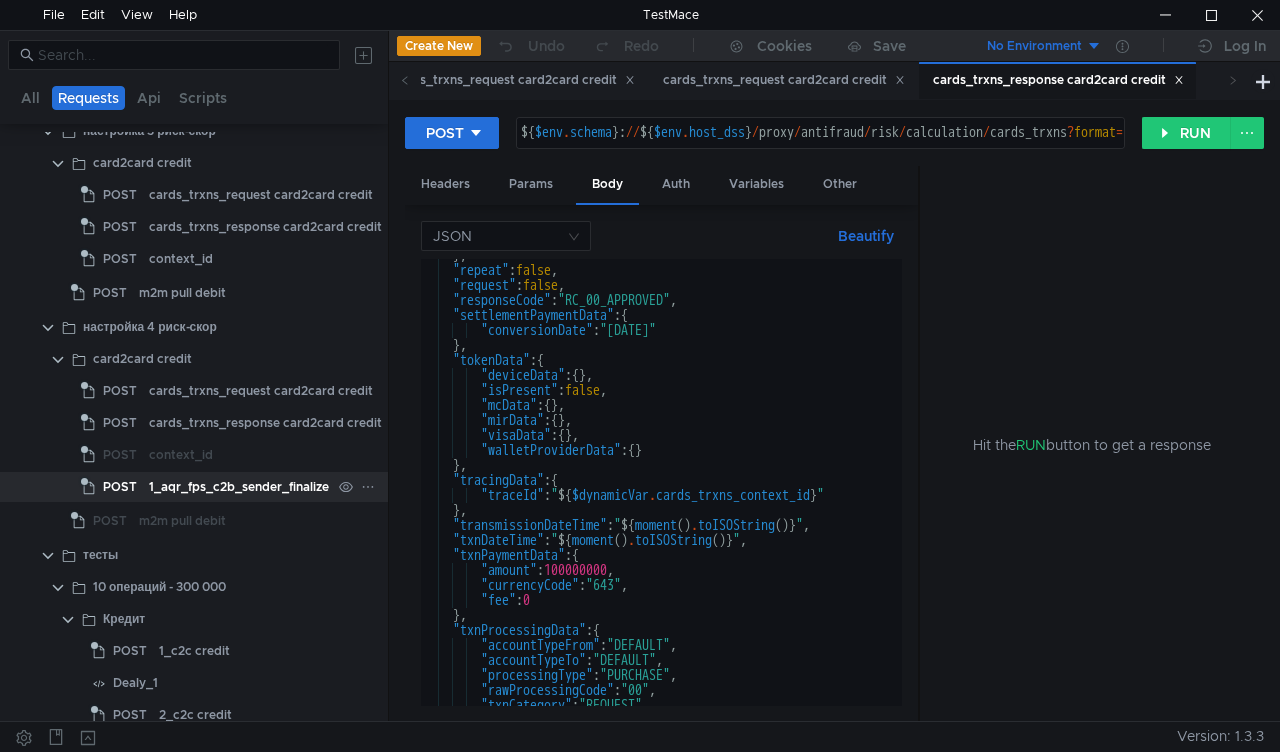 click on "1_aqr_fps_c2b_sender_finalize" 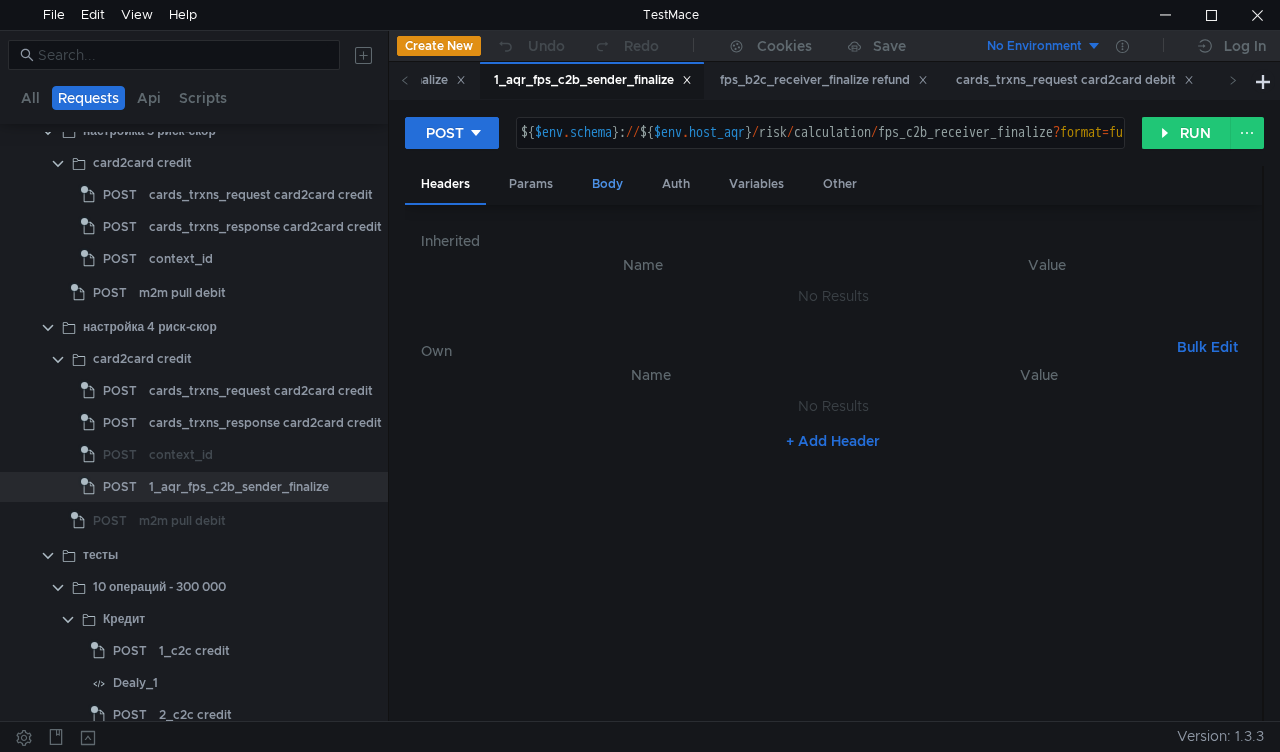 click on "Body" at bounding box center (607, 184) 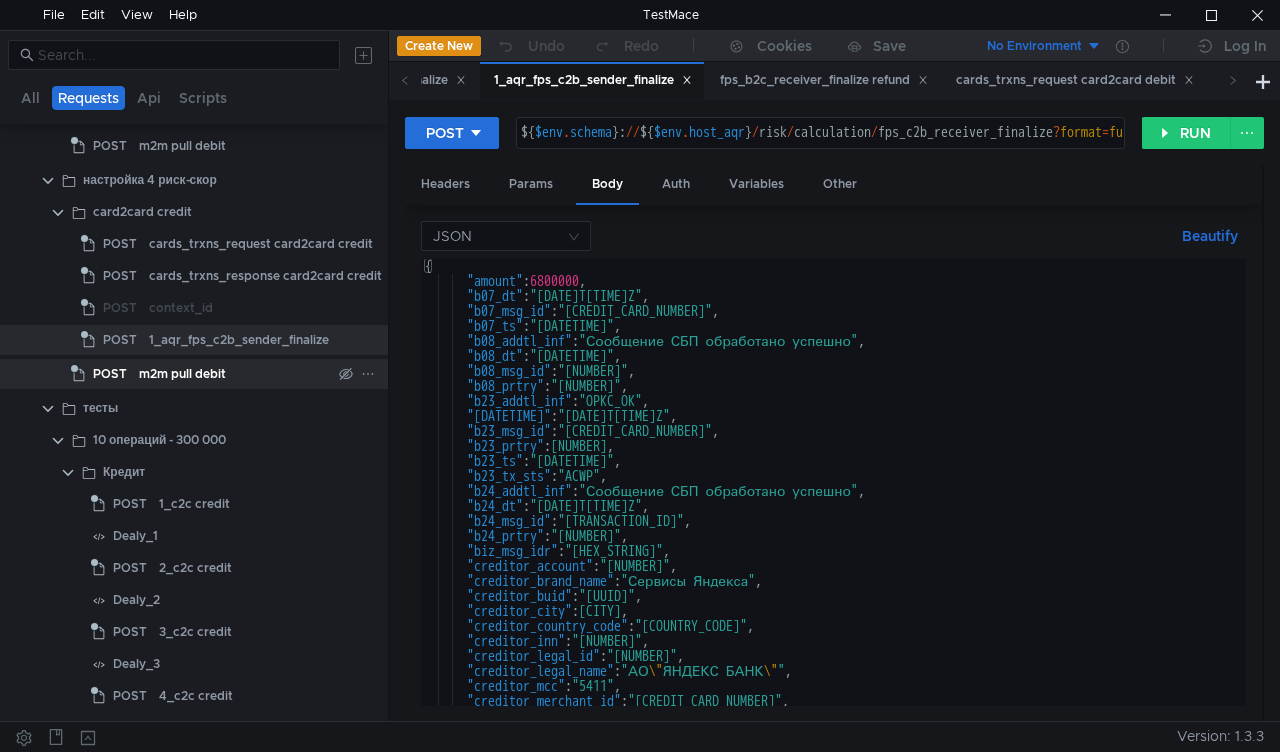 scroll, scrollTop: 4100, scrollLeft: 0, axis: vertical 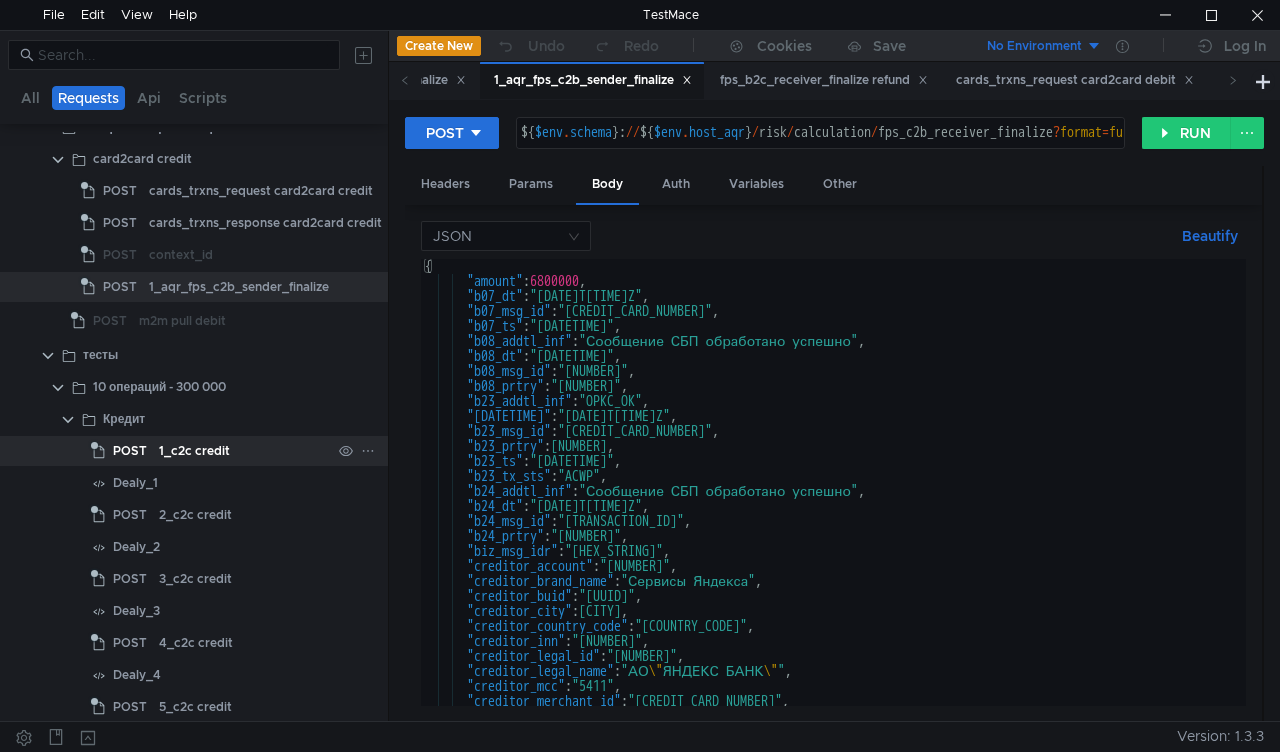 click on "1_c2c credit" 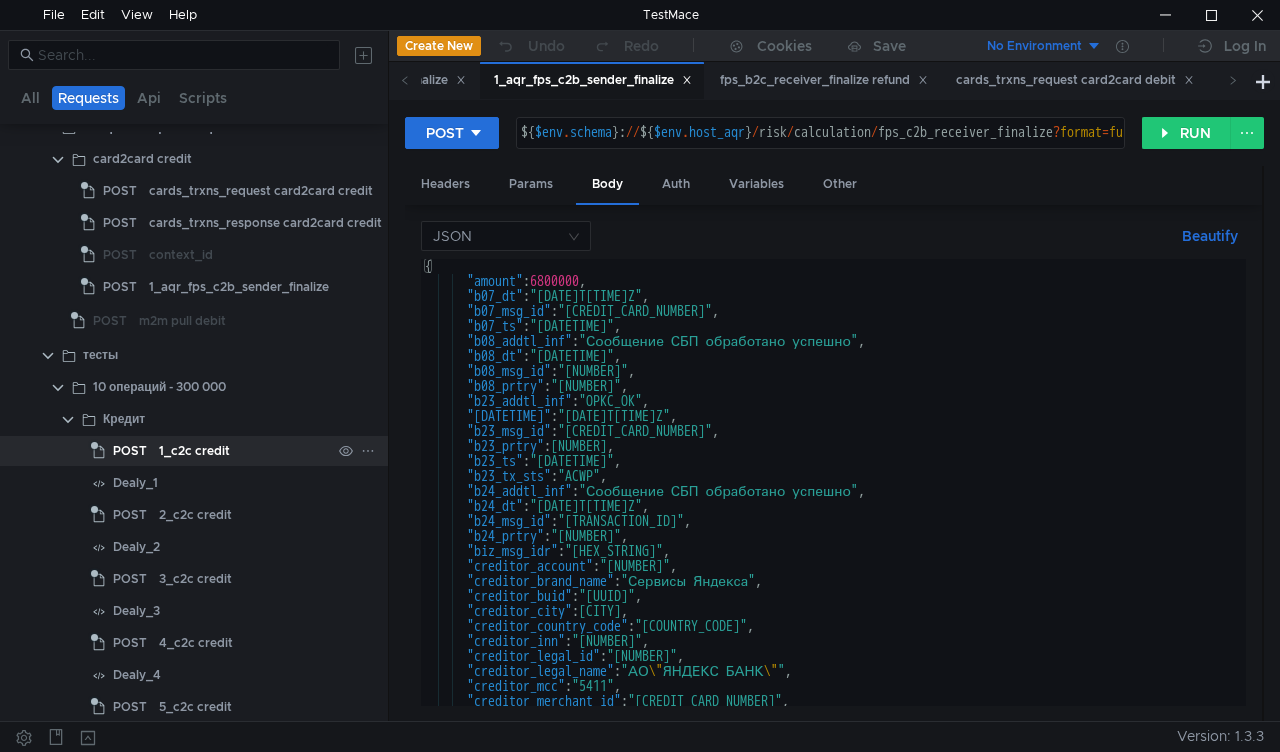 click on "1_c2c credit" 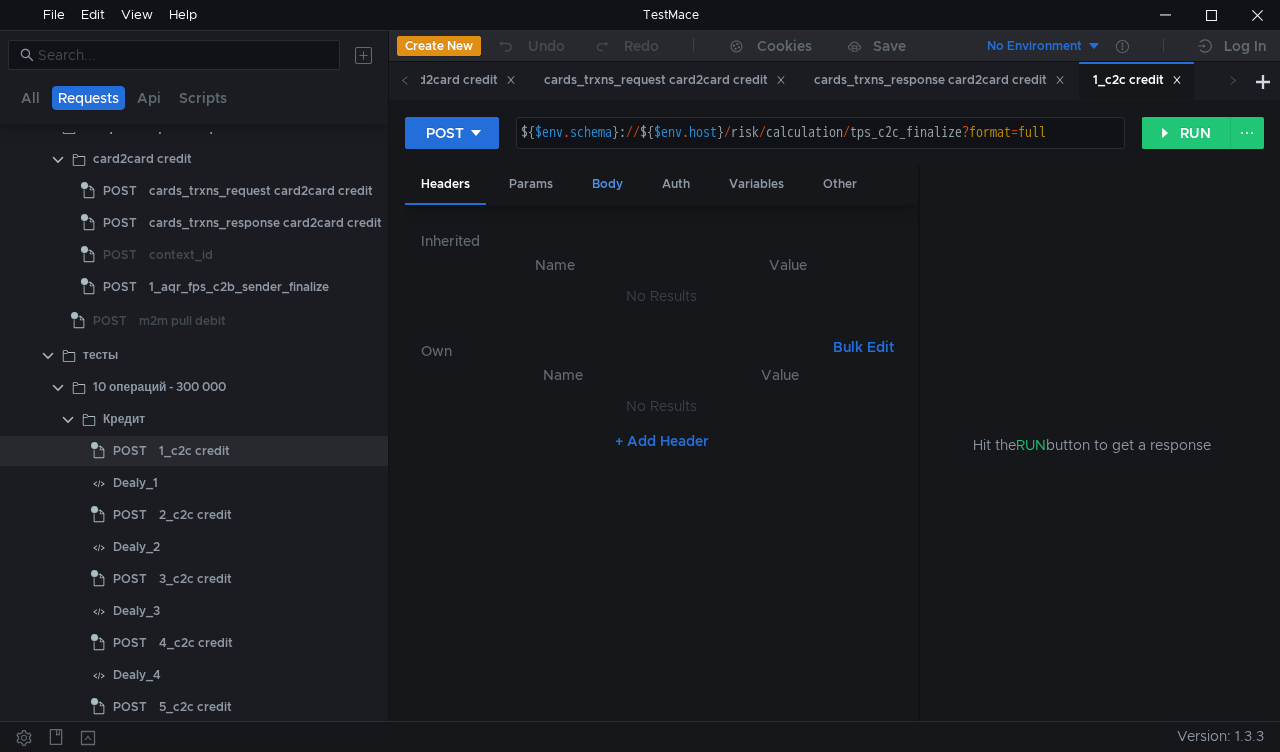 click on "Body" at bounding box center [607, 184] 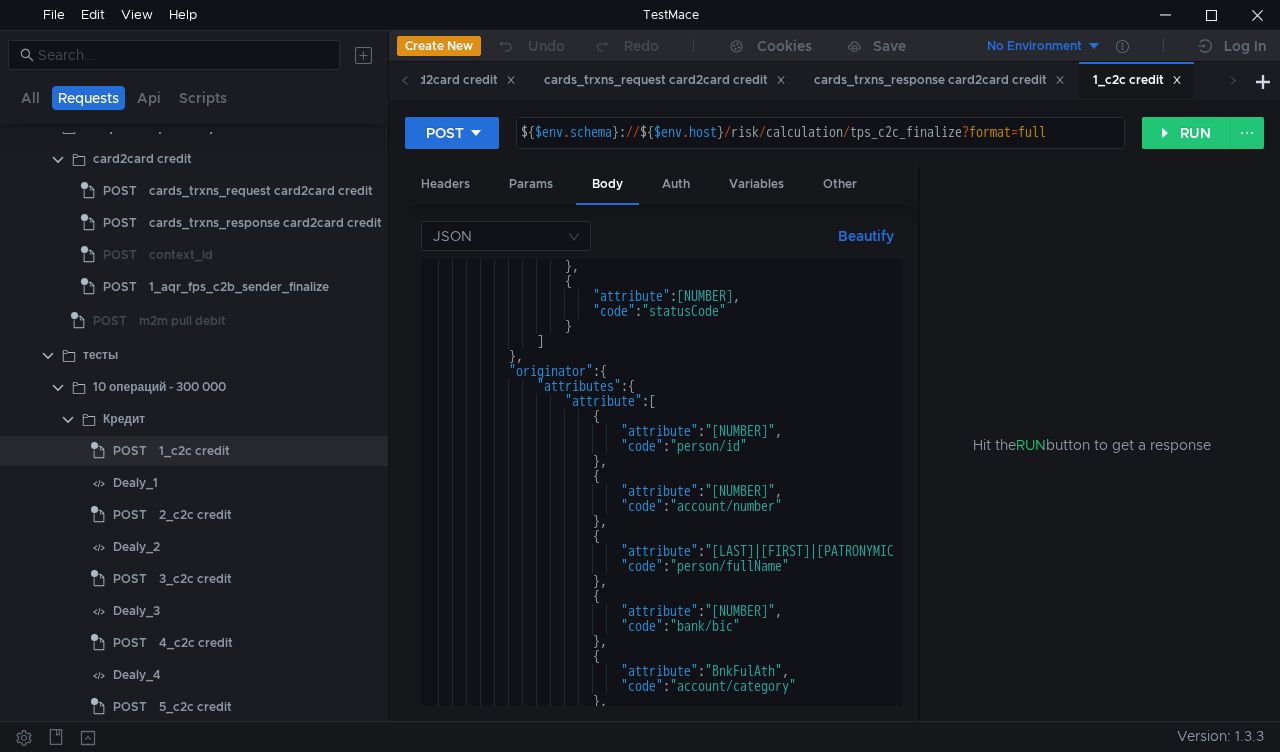 scroll, scrollTop: 1800, scrollLeft: 0, axis: vertical 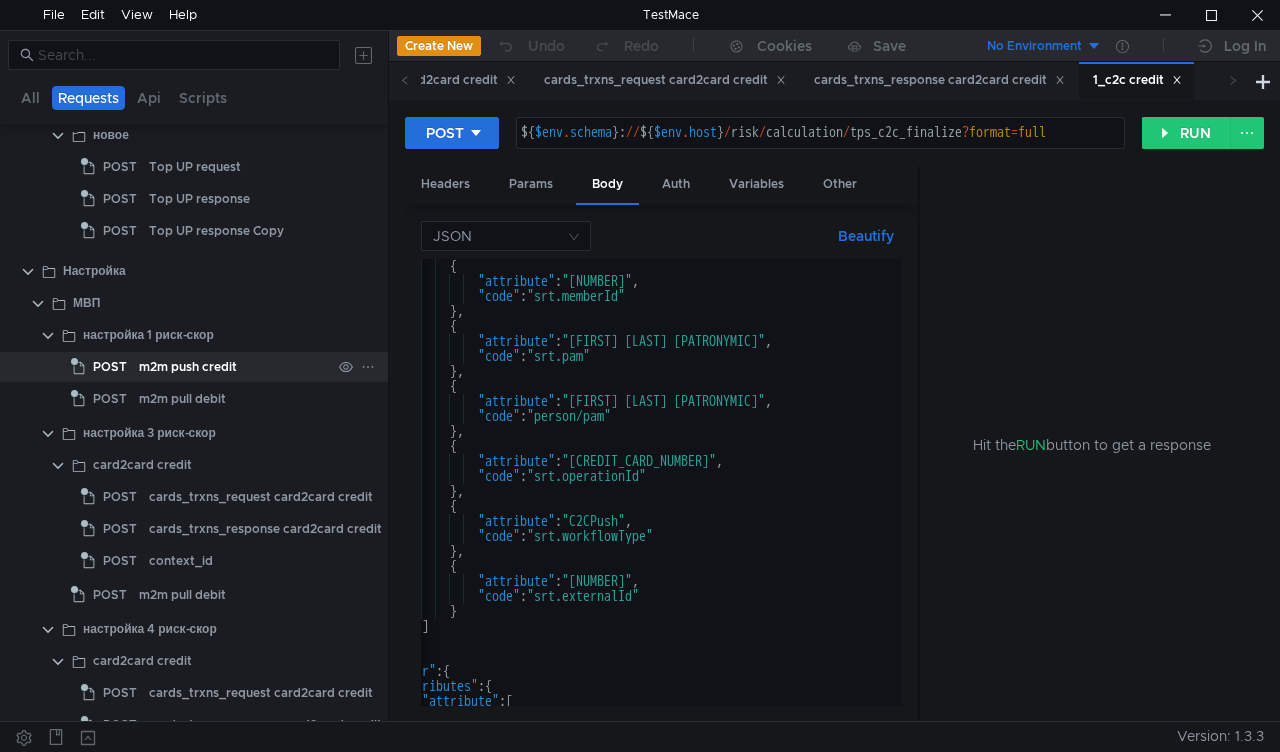 click on "m2m push credit" 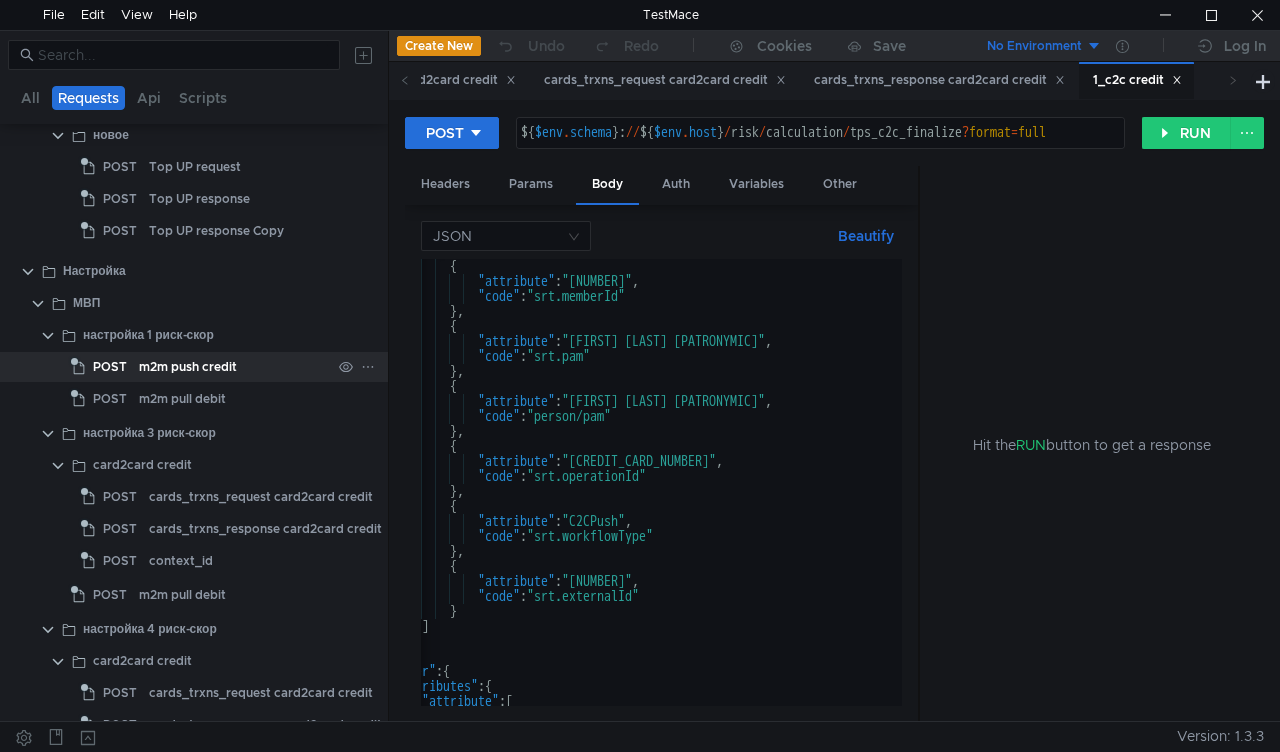 click on "m2m push credit" 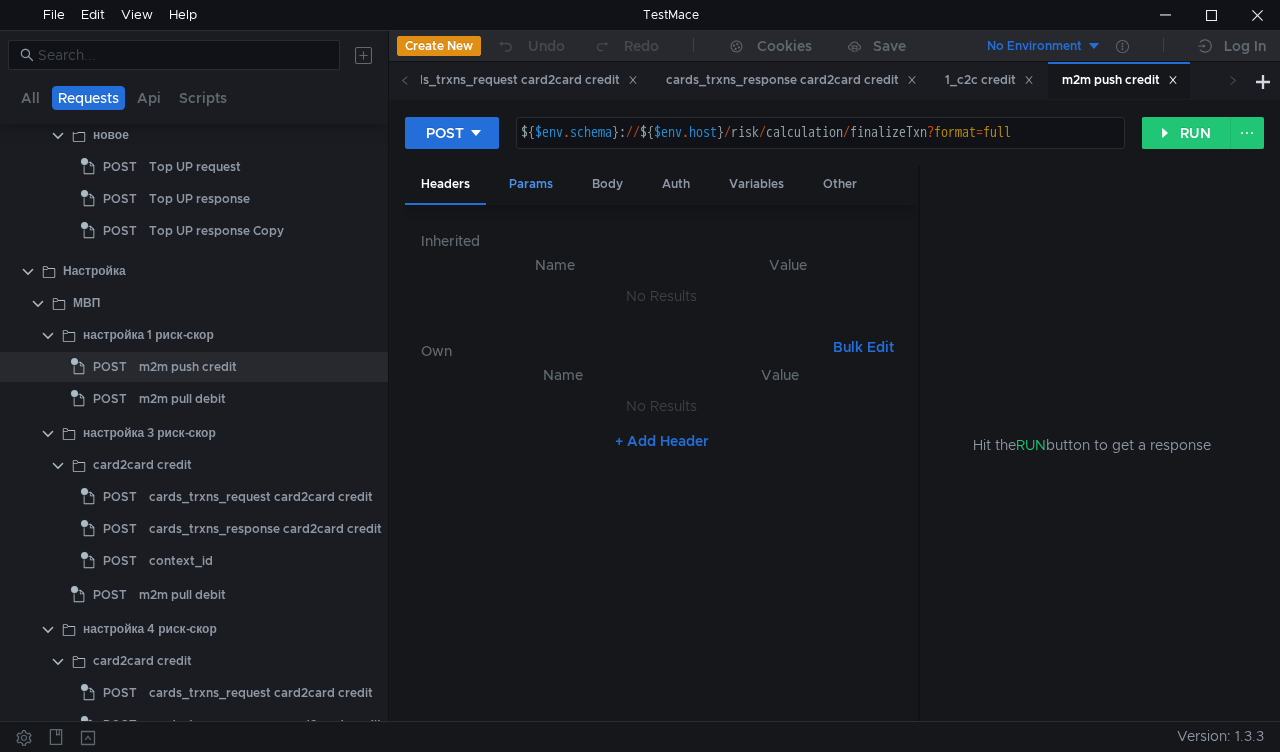 click on "Params" at bounding box center [531, 184] 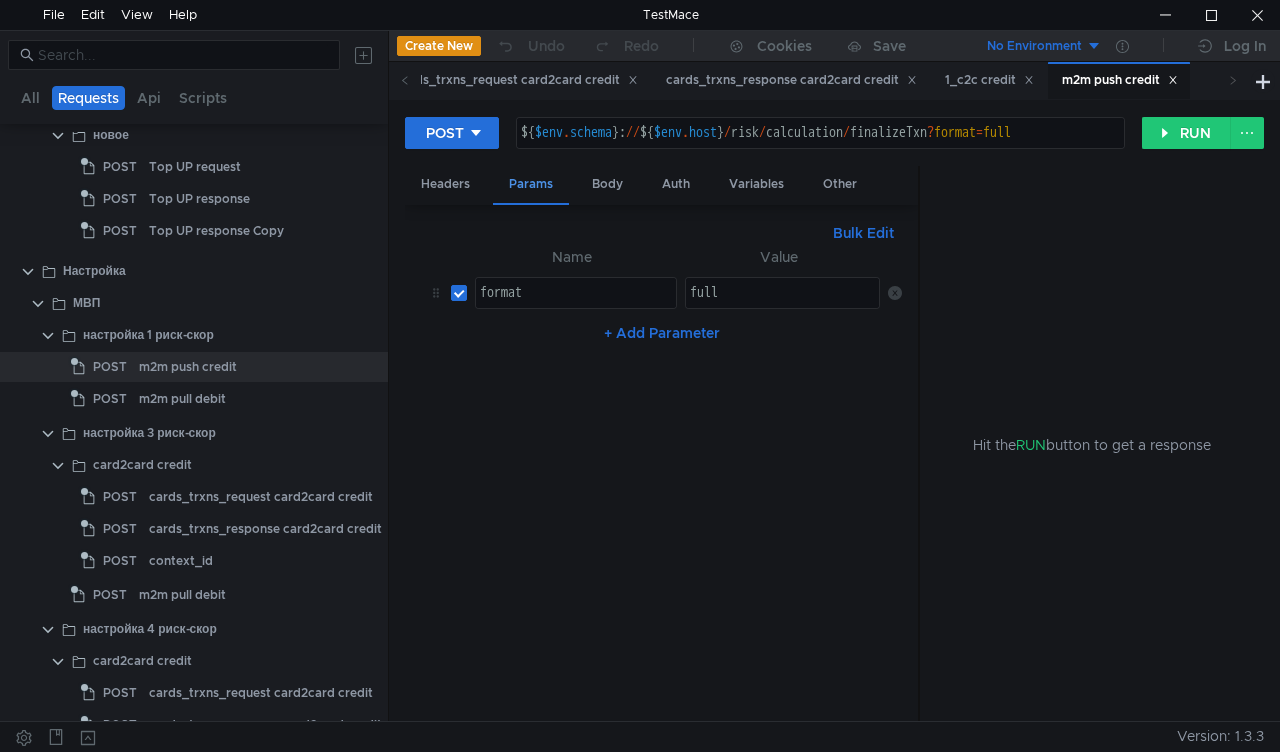 click on "Params" at bounding box center [531, 185] 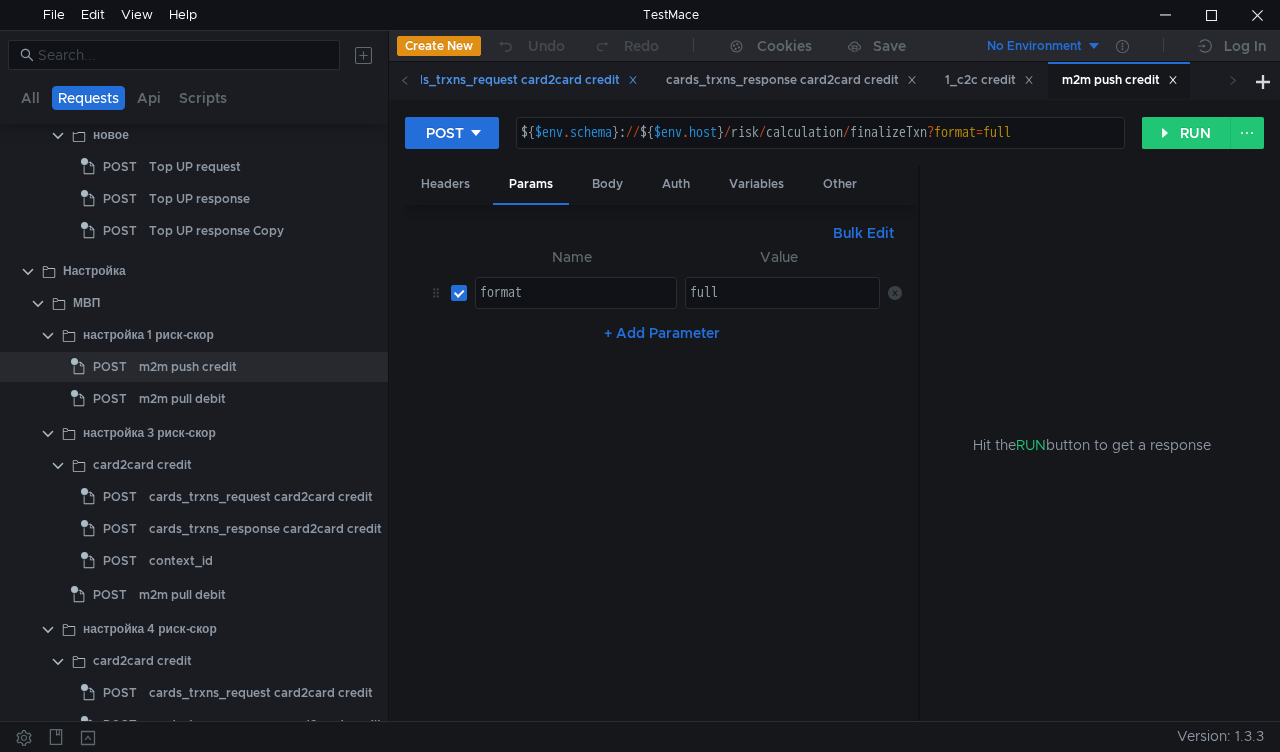 click 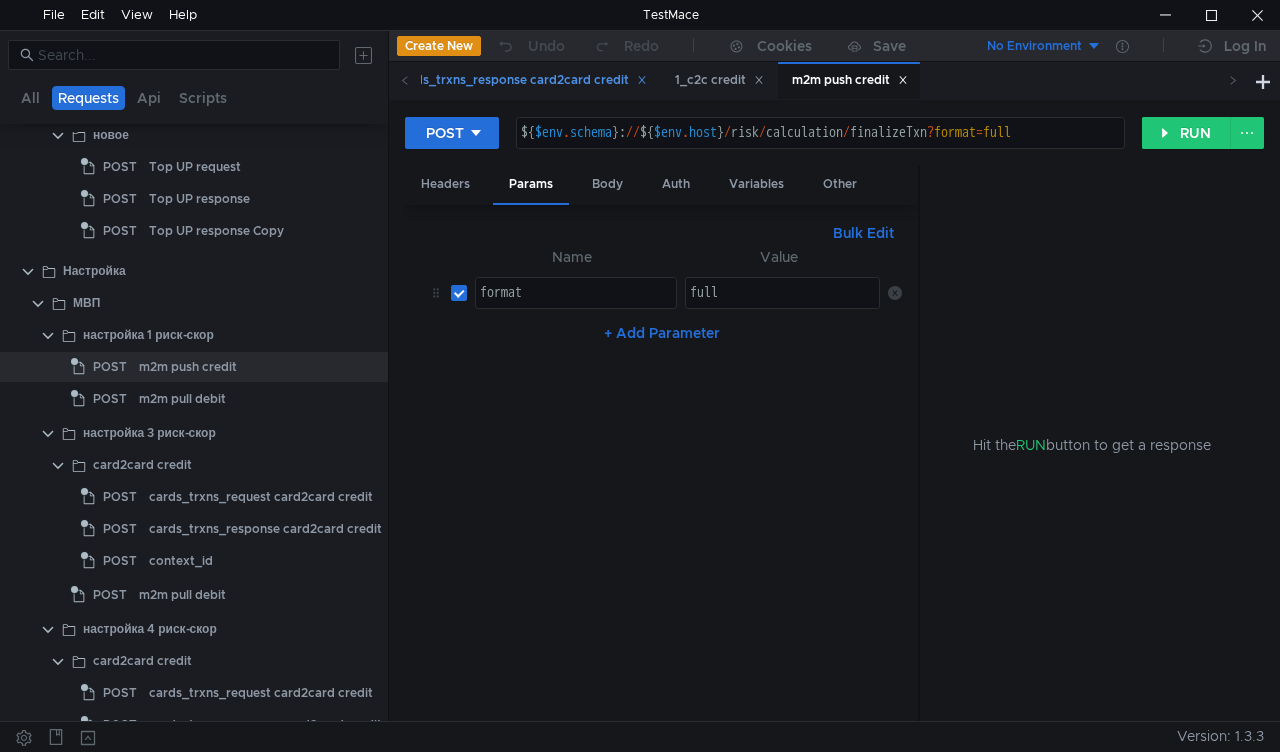 click on "cards_trxns_response card2card credit" at bounding box center [521, 80] 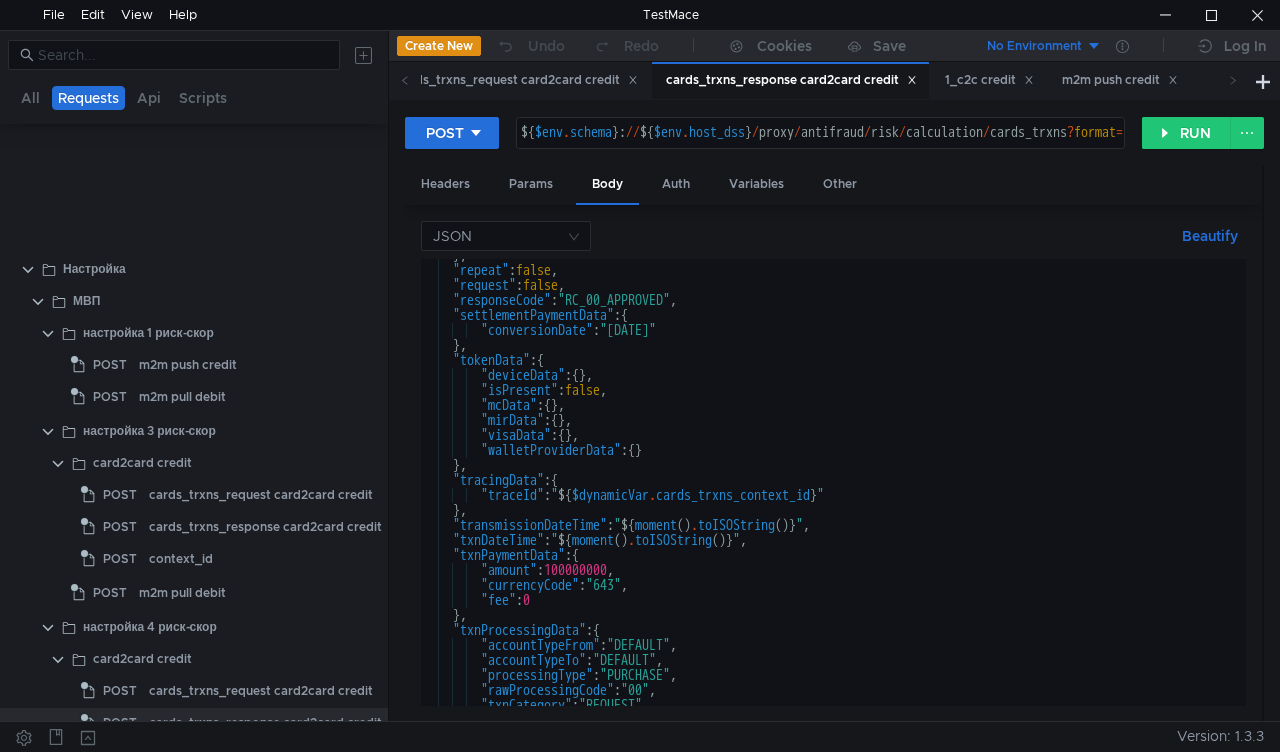scroll, scrollTop: 3889, scrollLeft: 0, axis: vertical 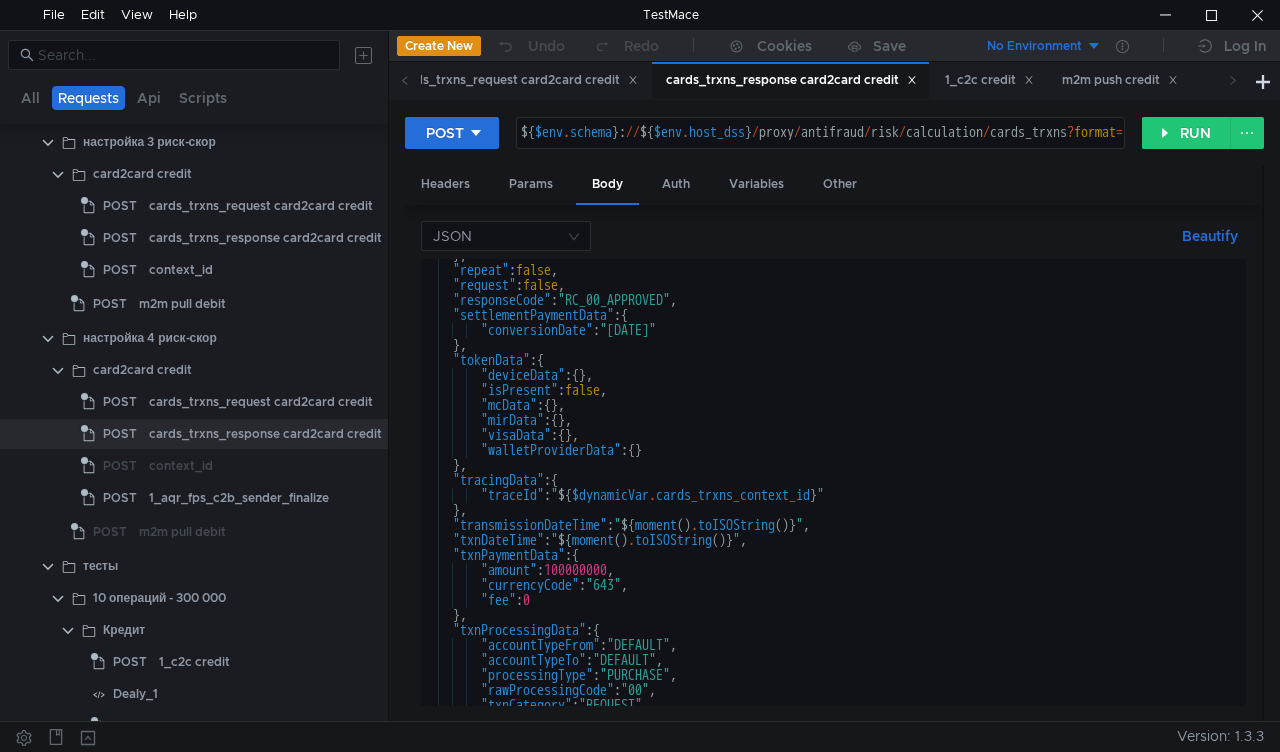 click on "cards_trxns_response card2card credit" at bounding box center (791, 80) 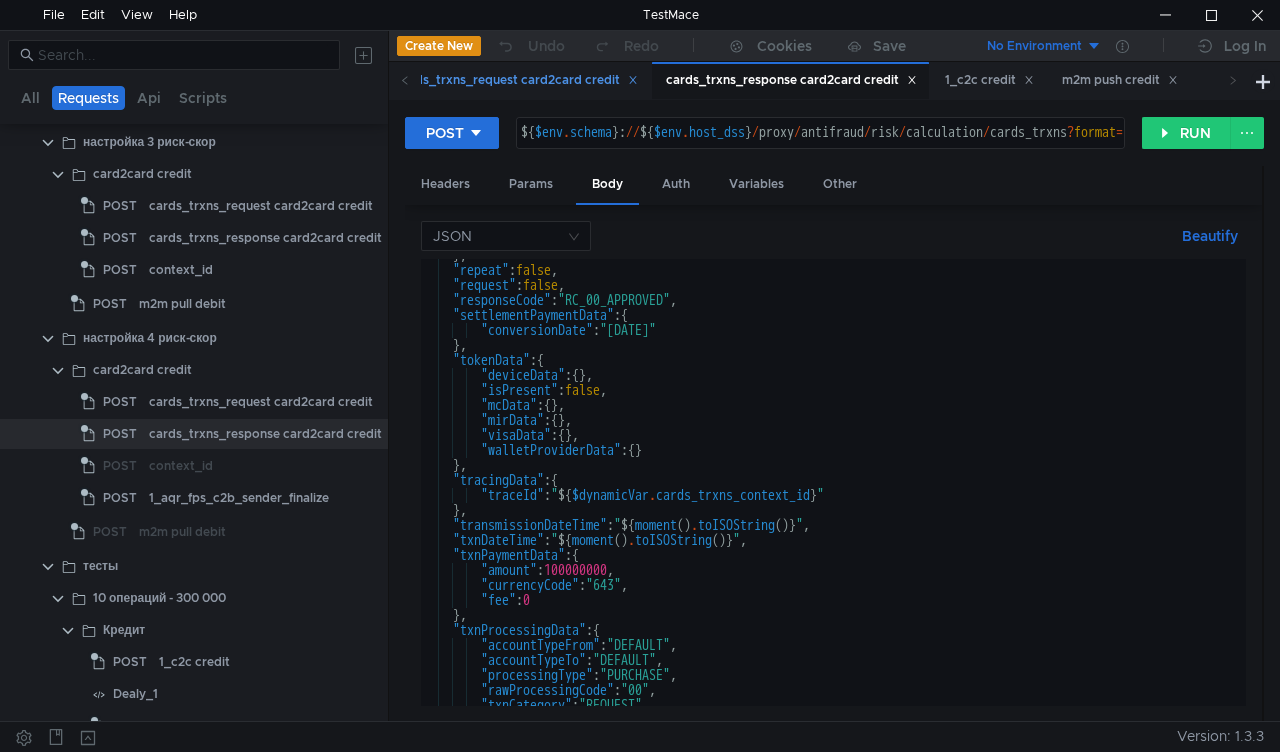 click 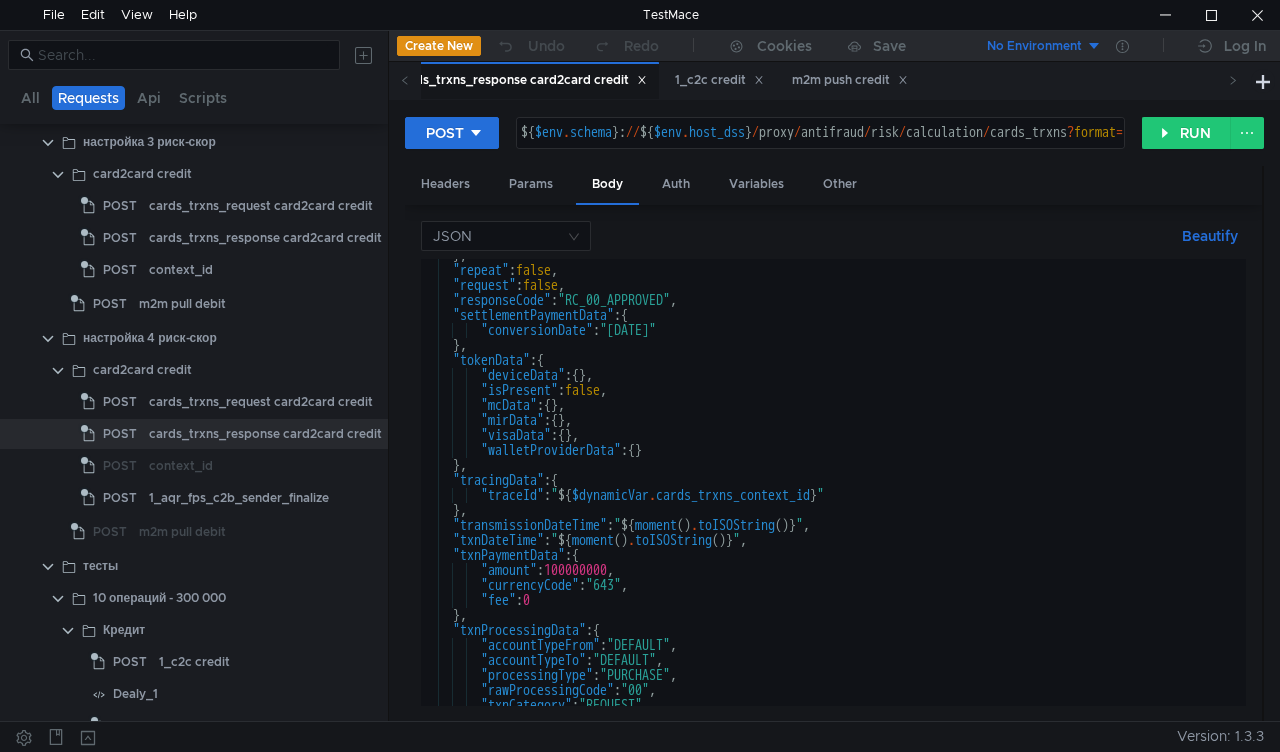 click 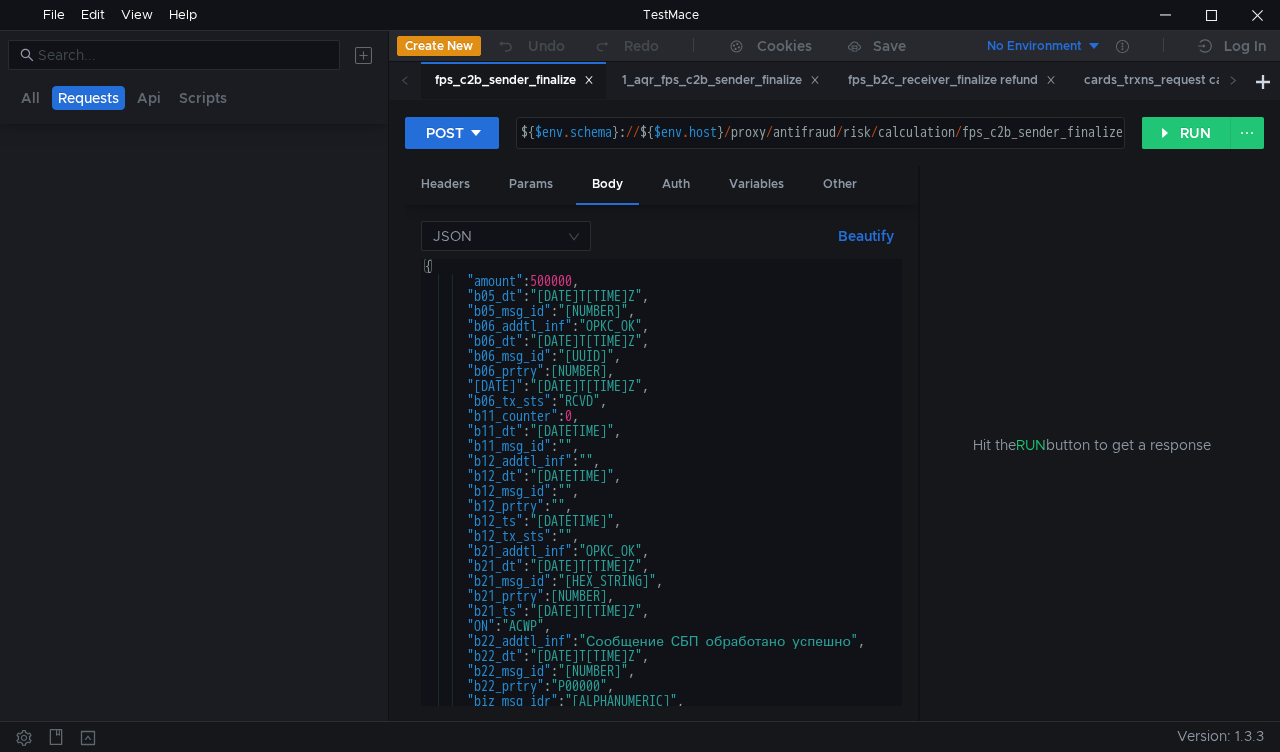 scroll, scrollTop: 1381, scrollLeft: 0, axis: vertical 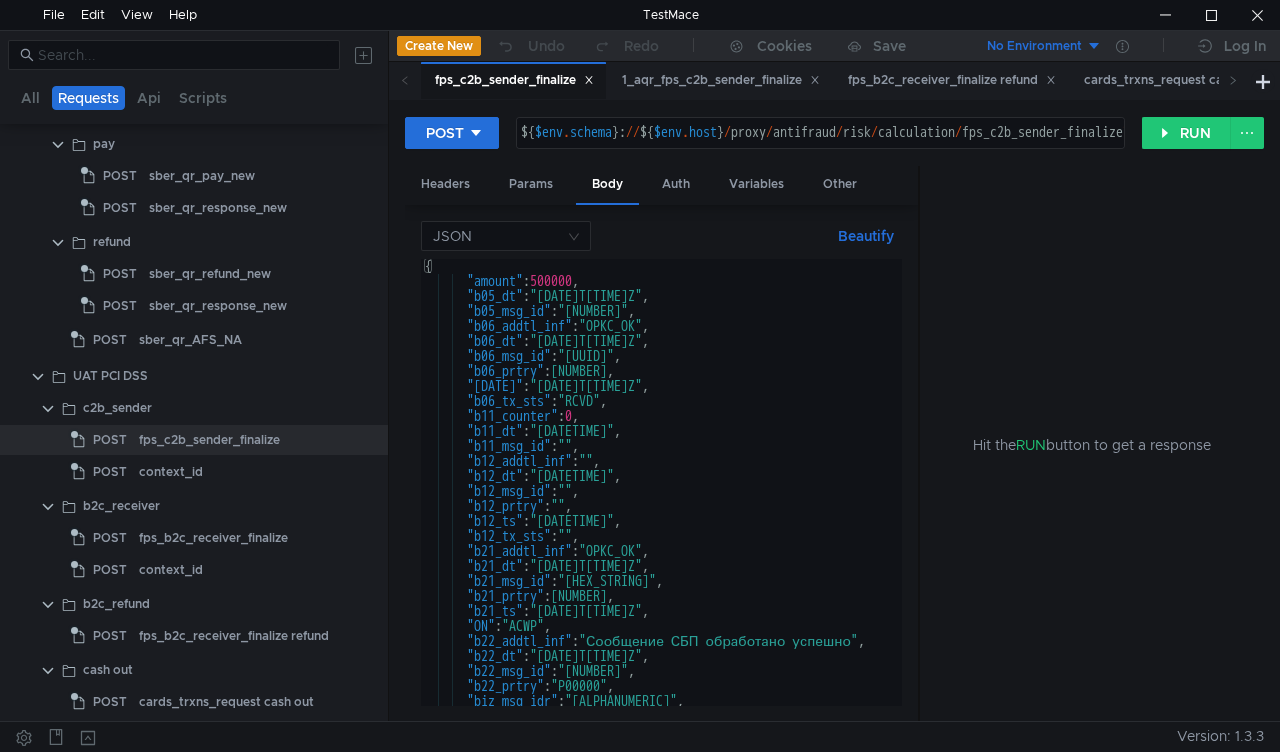 click on "fps_c2b_sender_finalize 1_aqr_fps_c2b_sender_finalize fps_b2c_receiver_finalize refund cards_trxns_request card2card debit fps_b2c_receiver_finalize 1_c2c credit m2m push credit" at bounding box center (1106, 81) 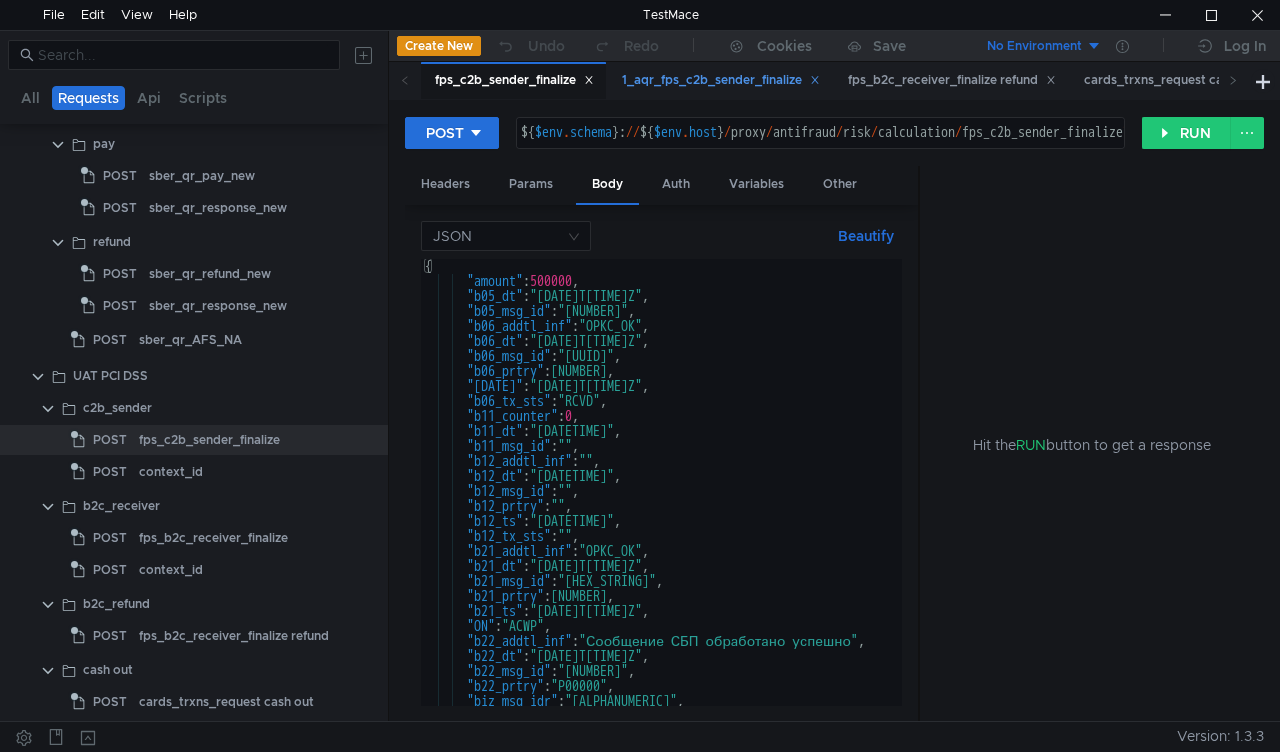 click on "1_aqr_fps_c2b_sender_finalize" at bounding box center [721, 80] 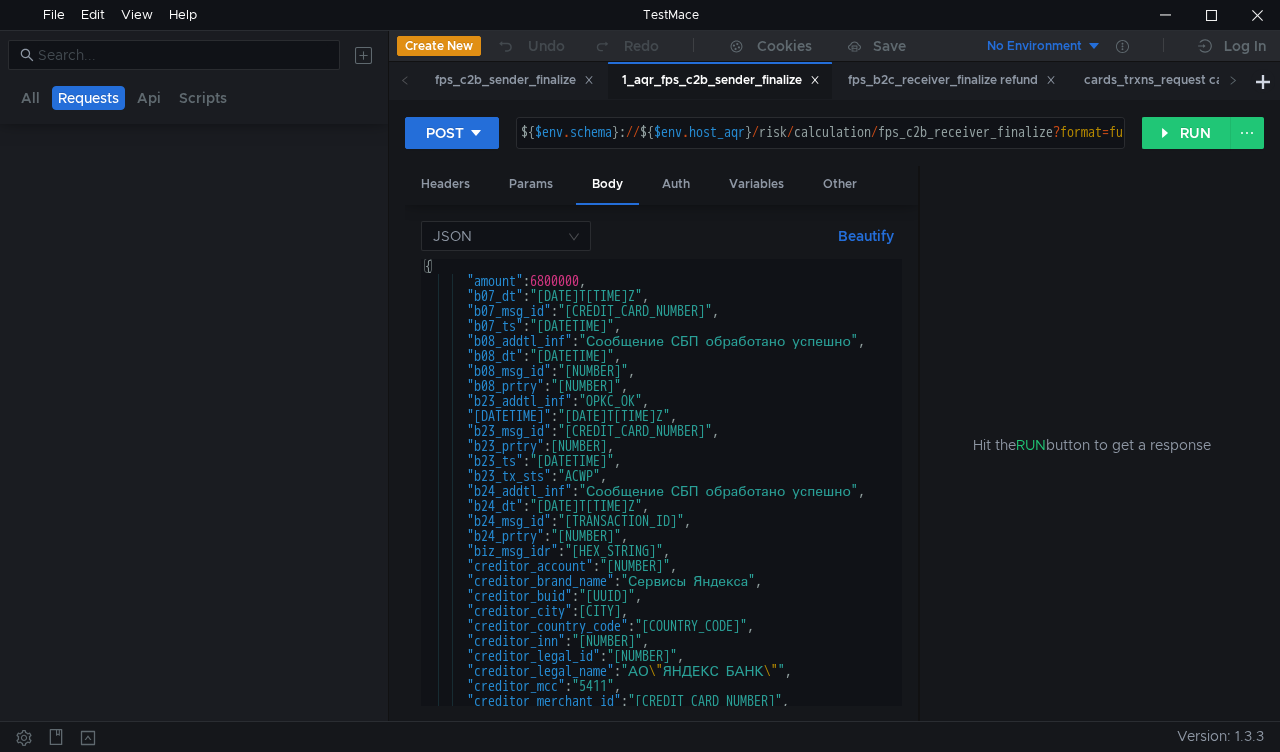 scroll, scrollTop: 3953, scrollLeft: 0, axis: vertical 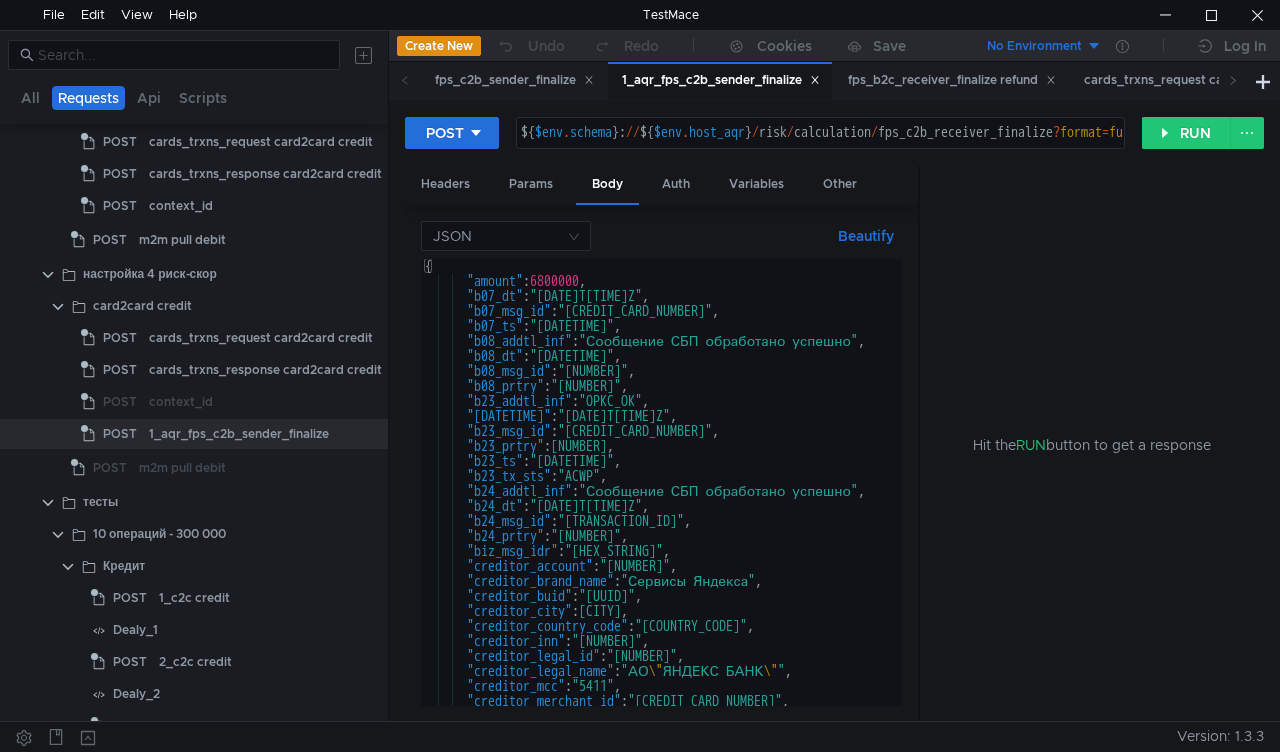 click 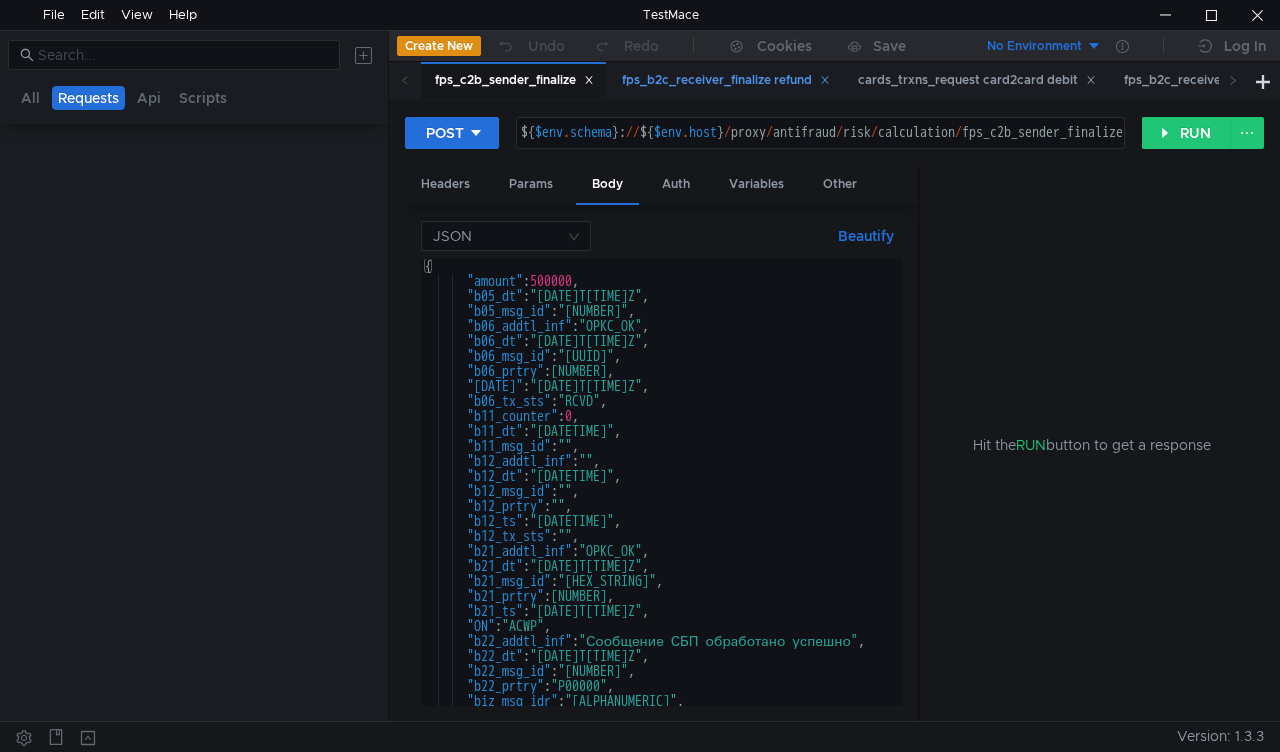 scroll, scrollTop: 1381, scrollLeft: 0, axis: vertical 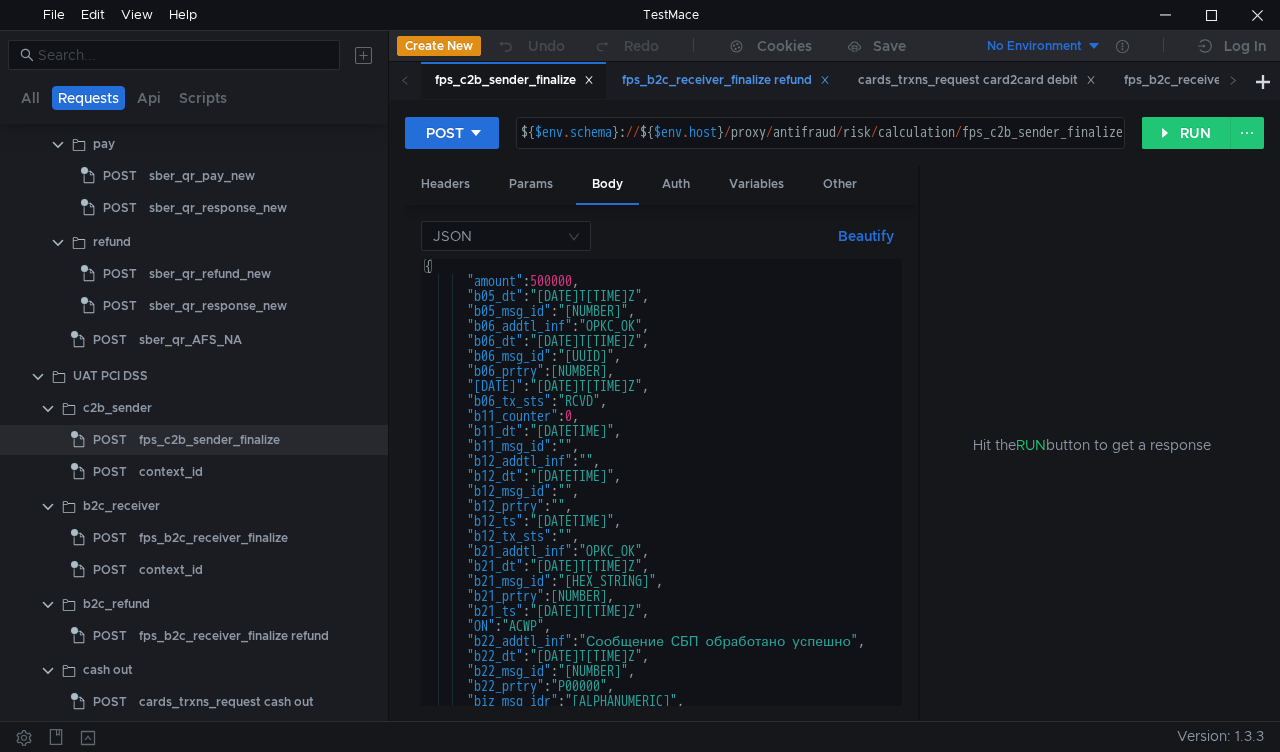 click 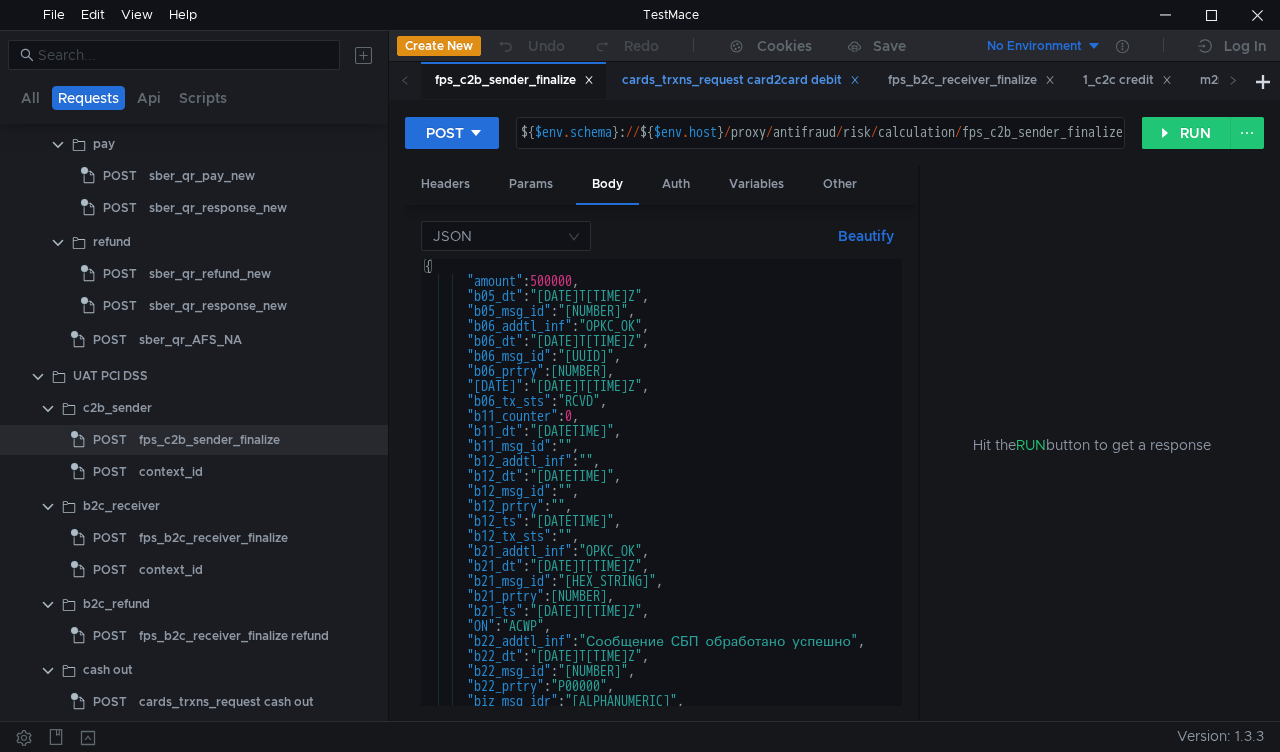 click 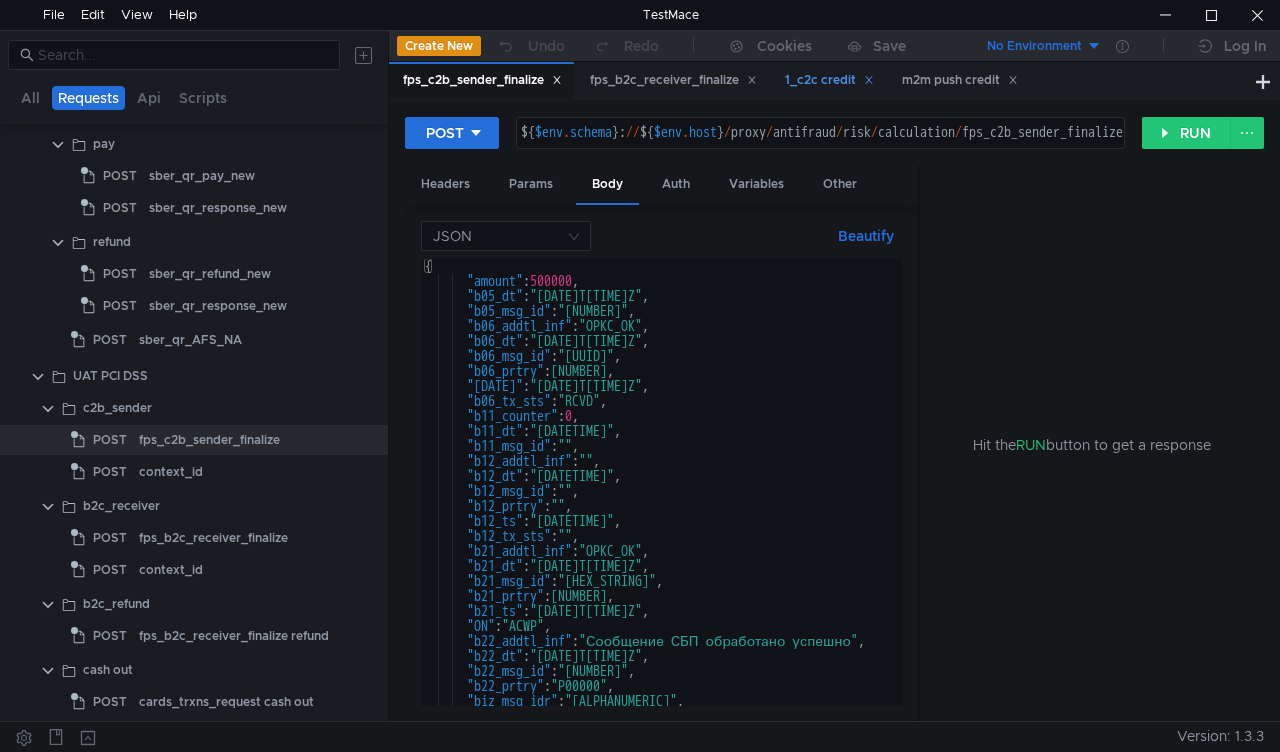click 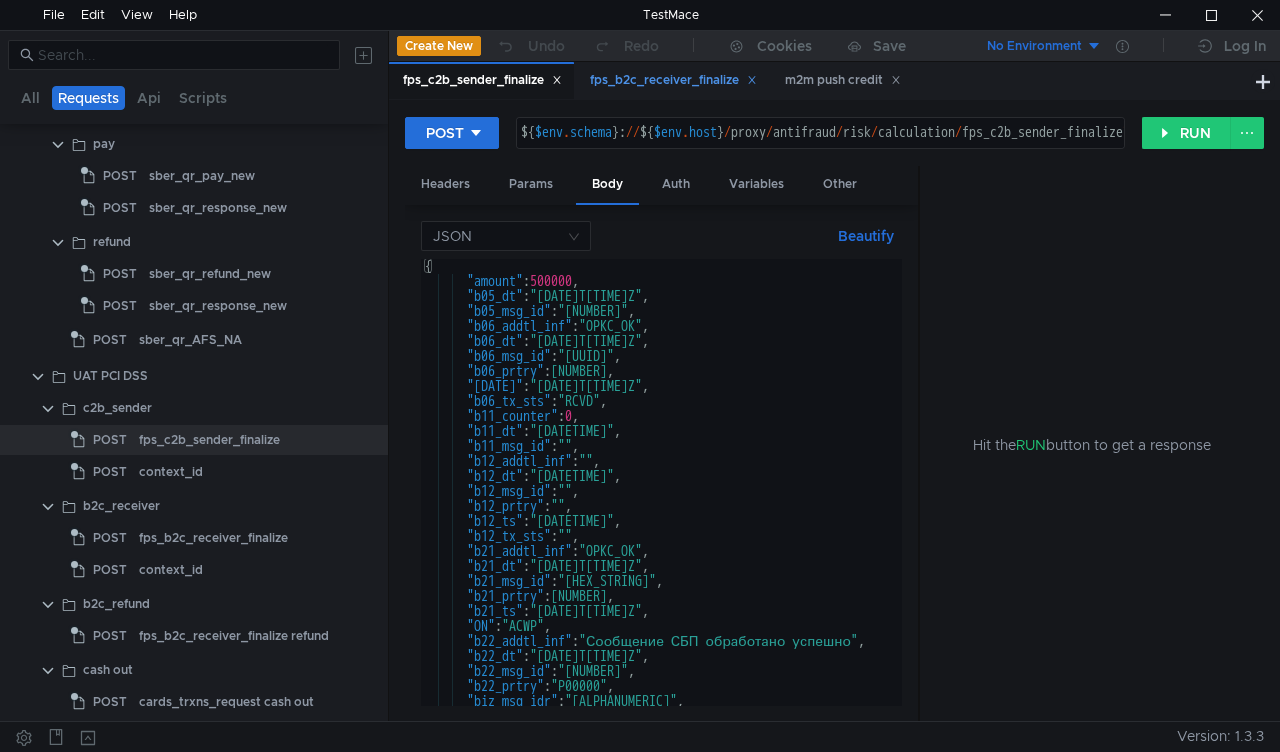 click 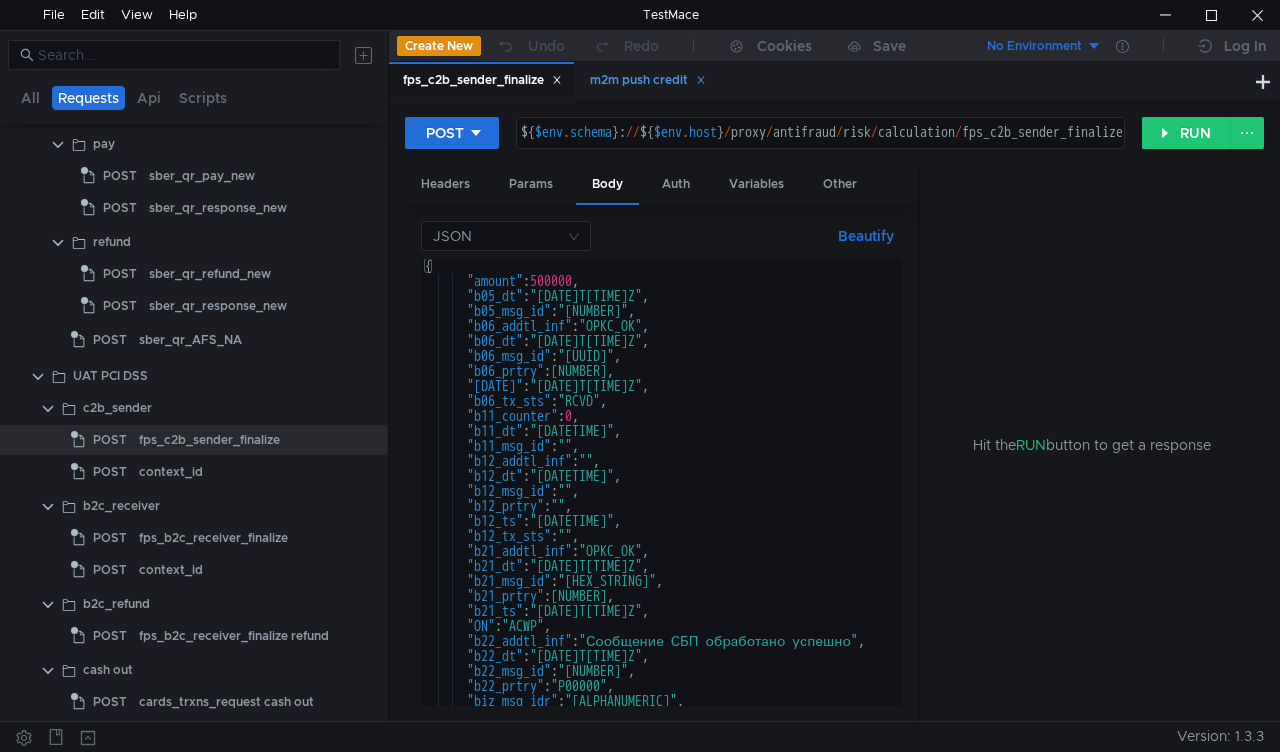 click on "m2m push credit" at bounding box center [648, 80] 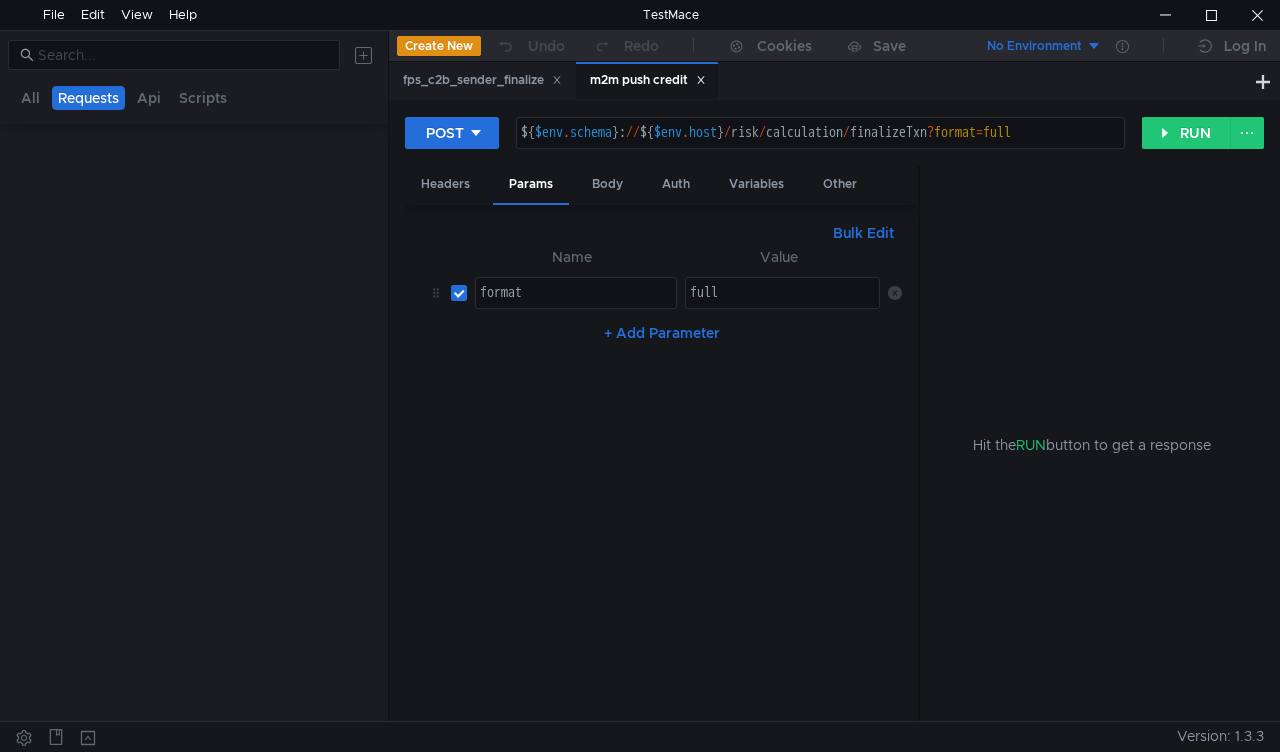scroll, scrollTop: 3527, scrollLeft: 0, axis: vertical 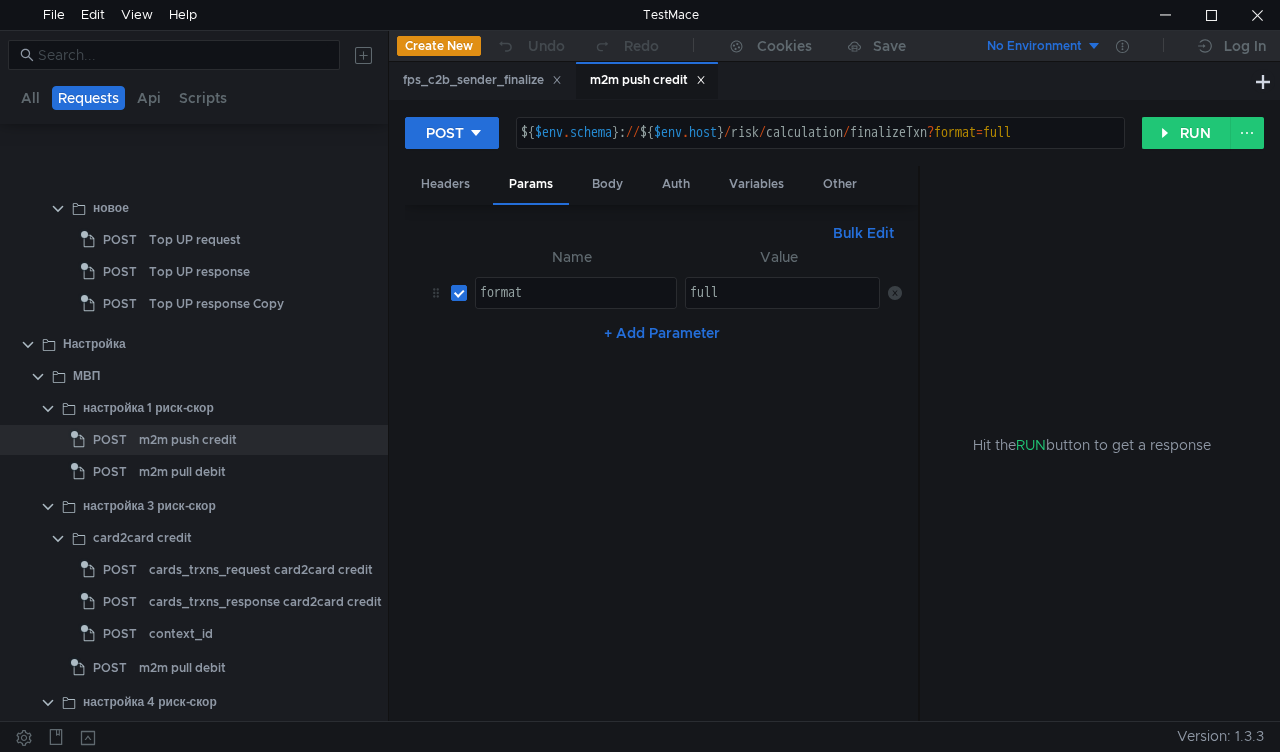 click 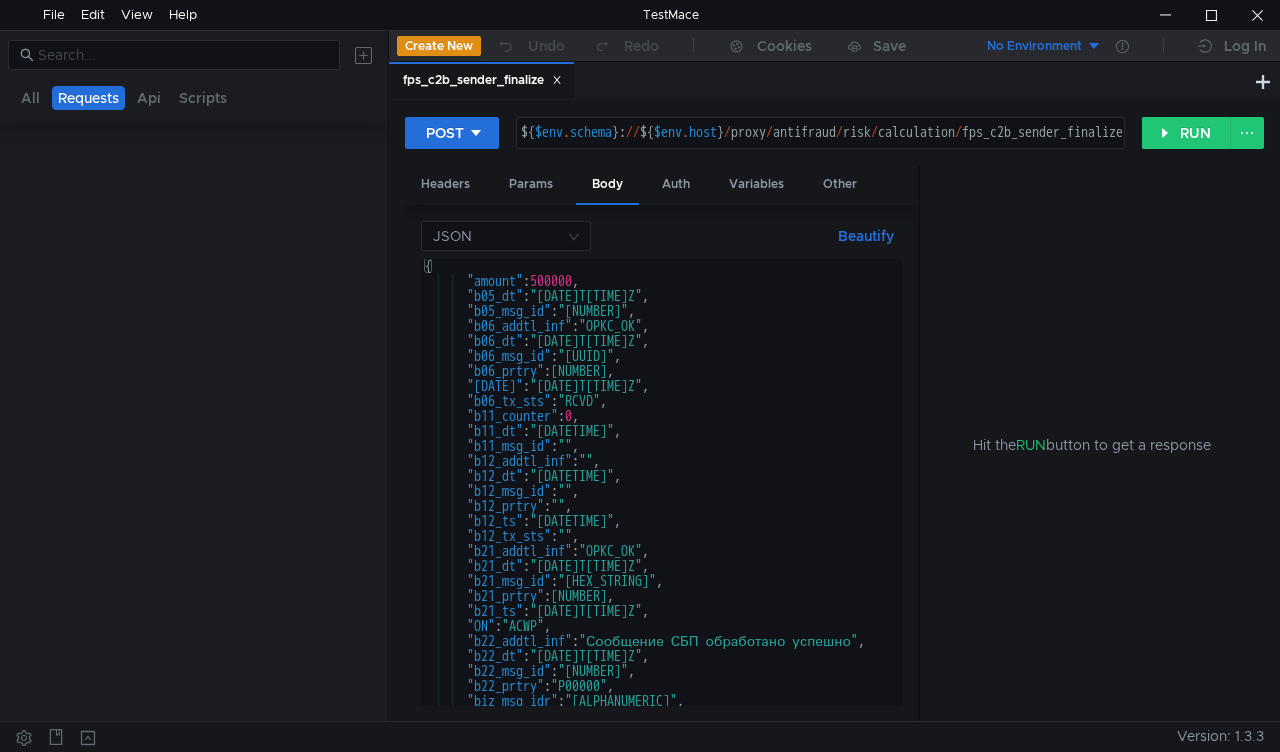 scroll, scrollTop: 1381, scrollLeft: 0, axis: vertical 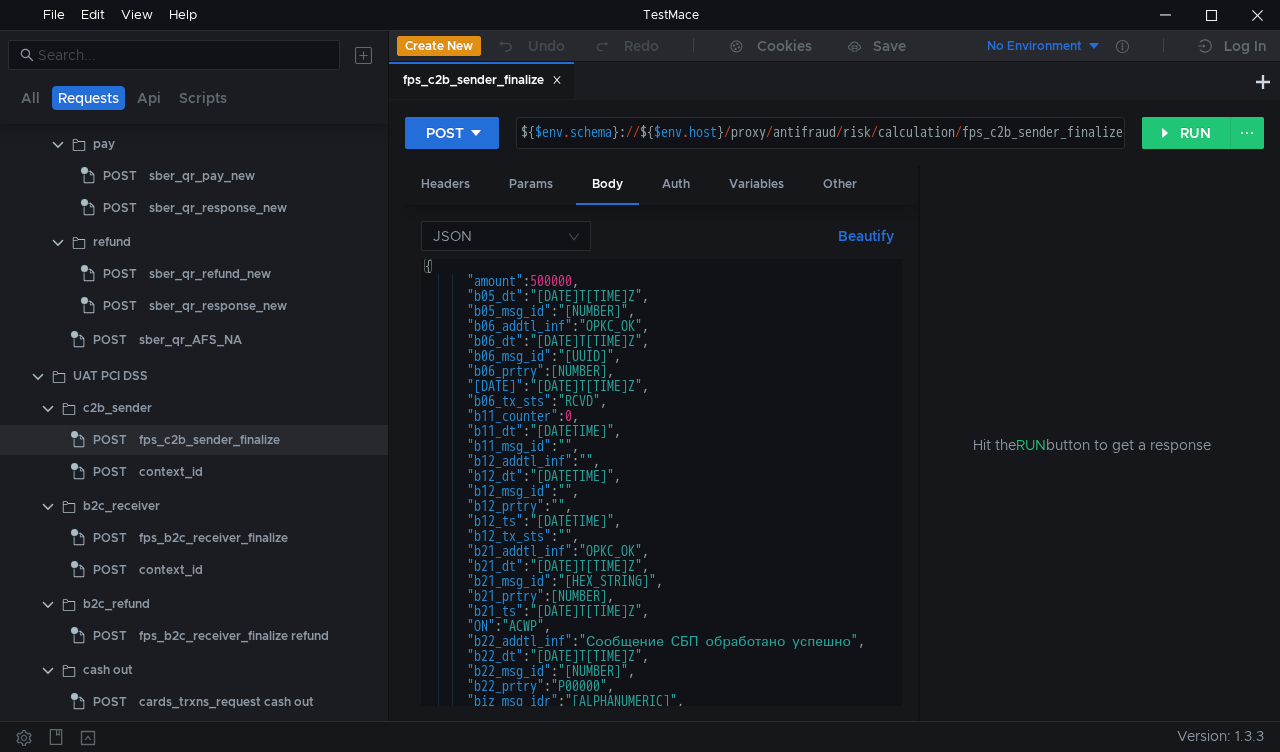 click 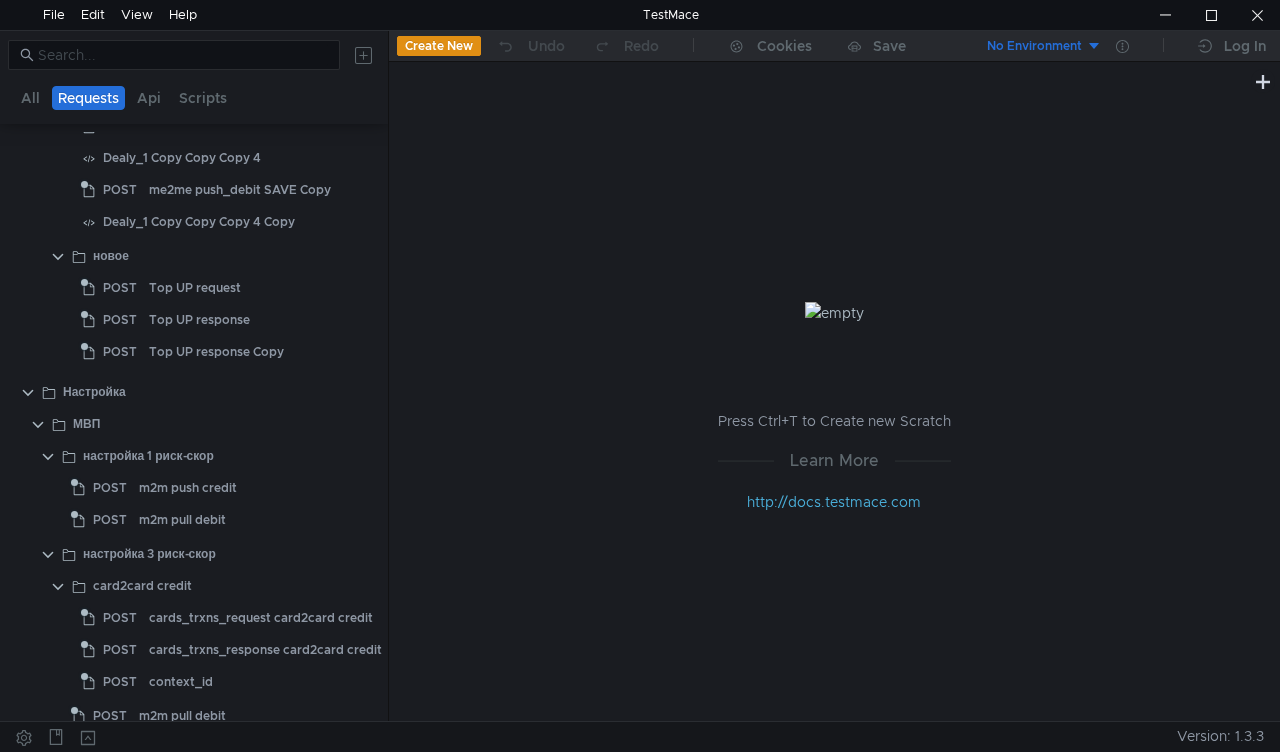 scroll, scrollTop: 3500, scrollLeft: 0, axis: vertical 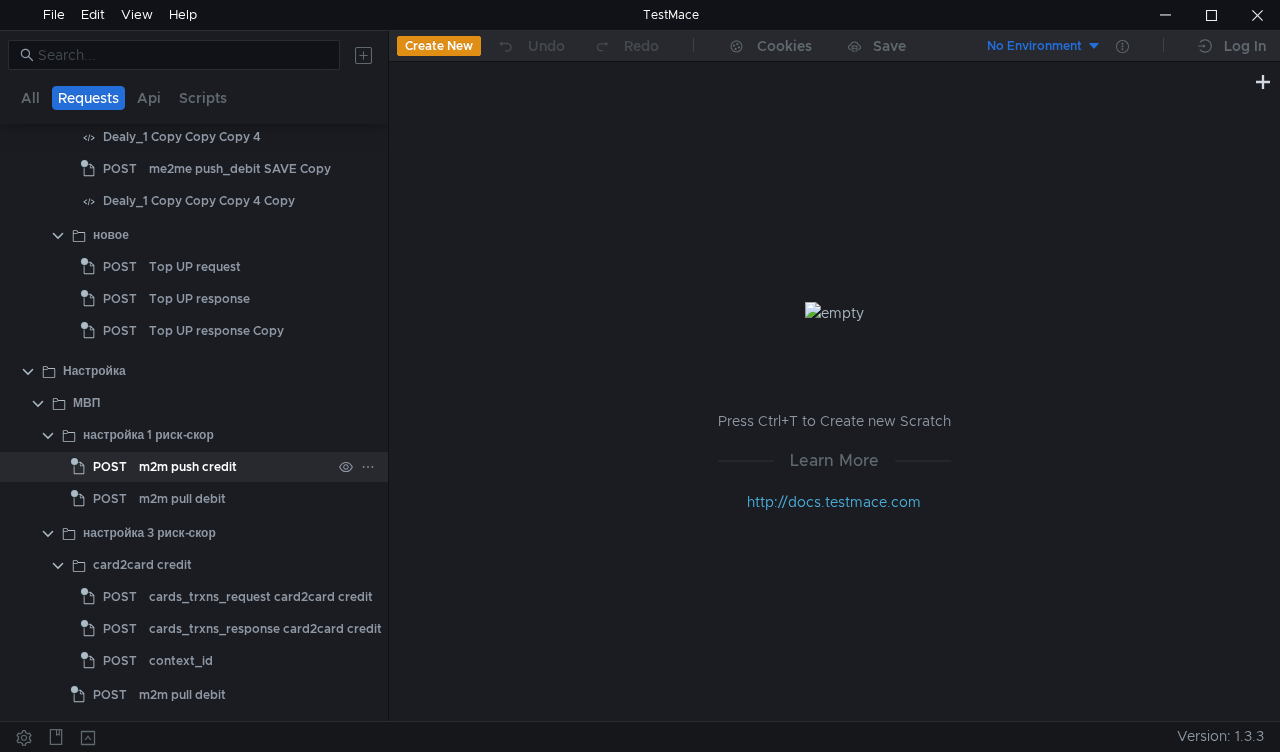 click on "m2m push credit" 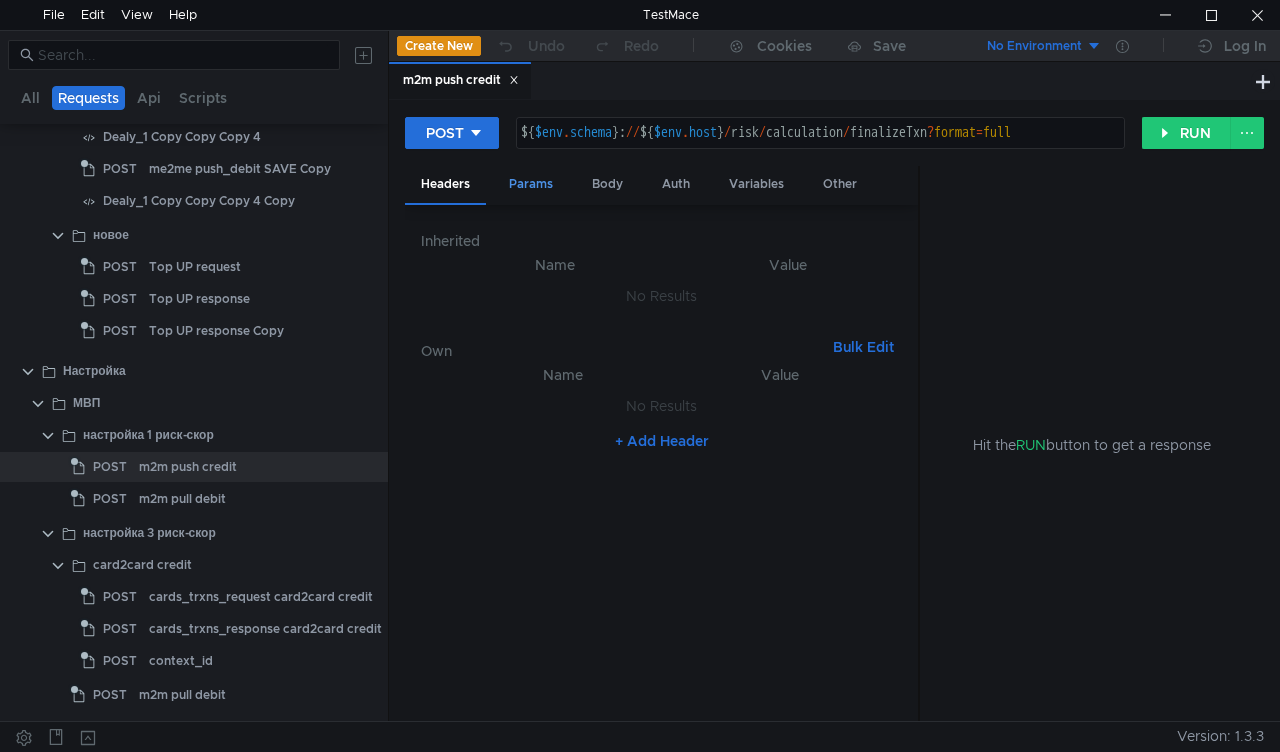 click on "Params" at bounding box center (531, 184) 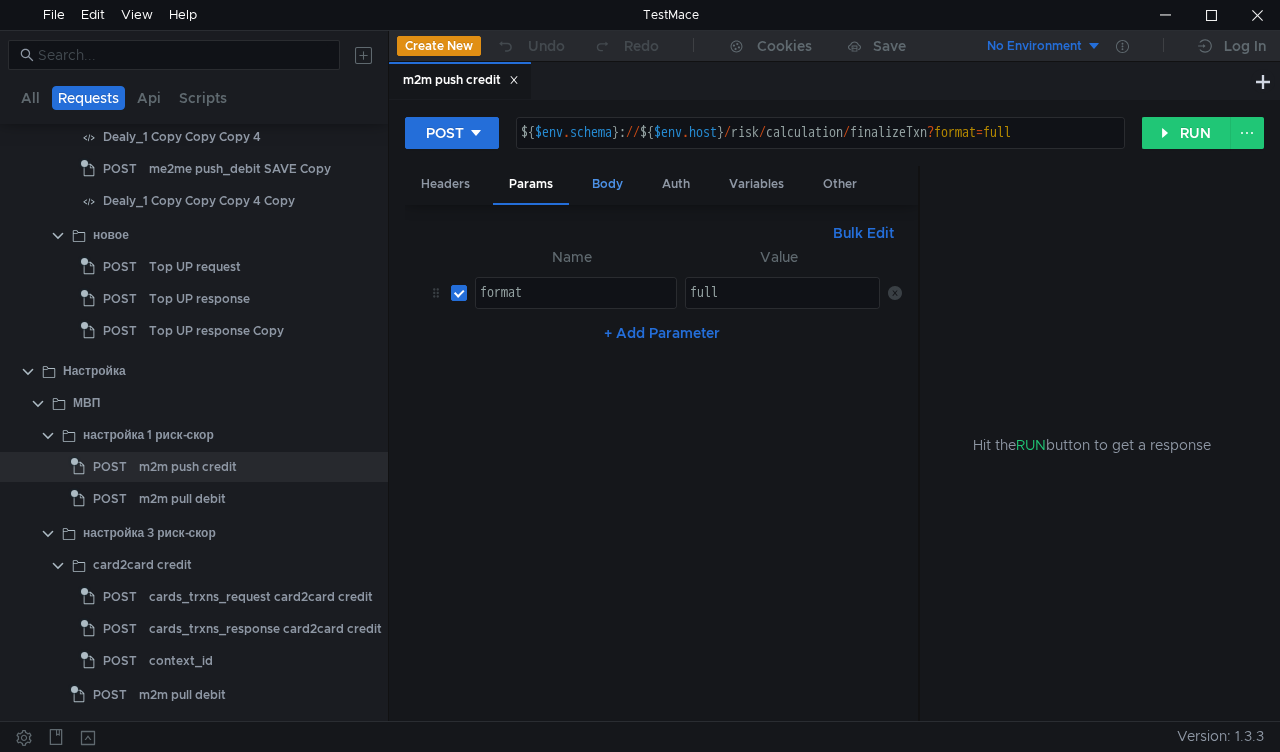 click on "Body" at bounding box center (607, 184) 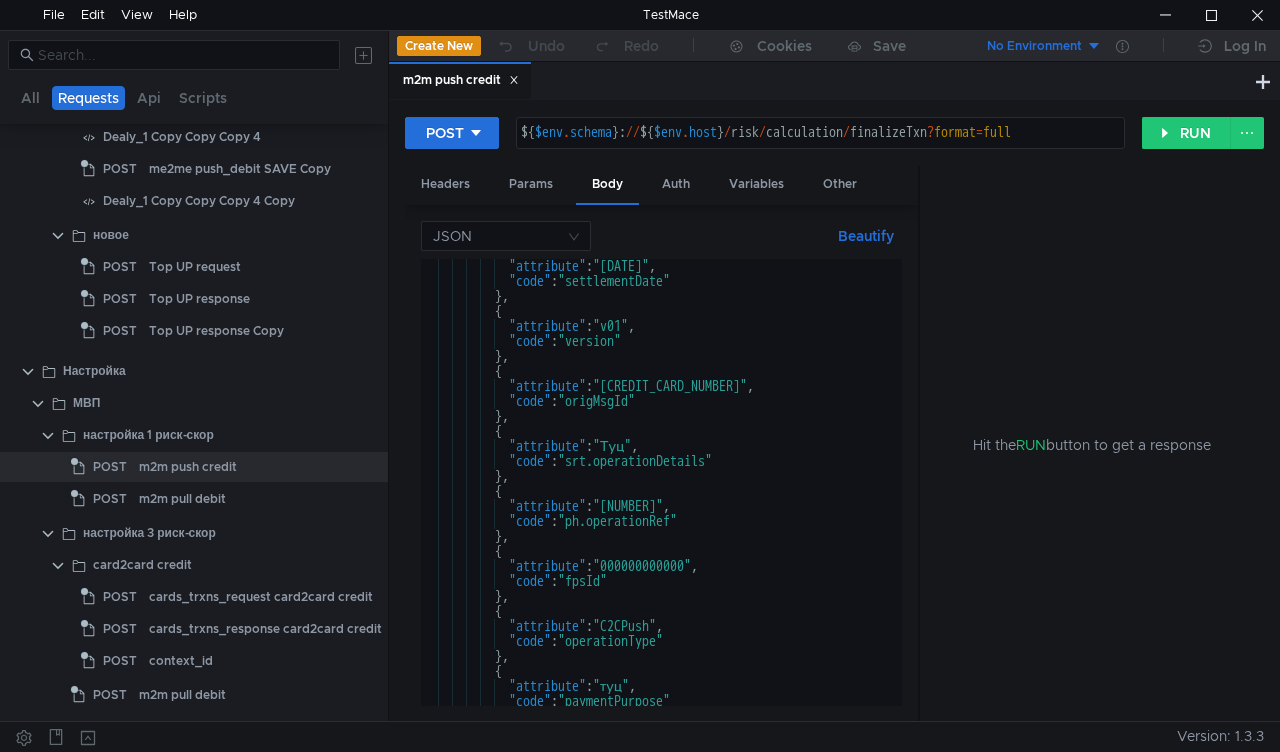 scroll, scrollTop: 1170, scrollLeft: 0, axis: vertical 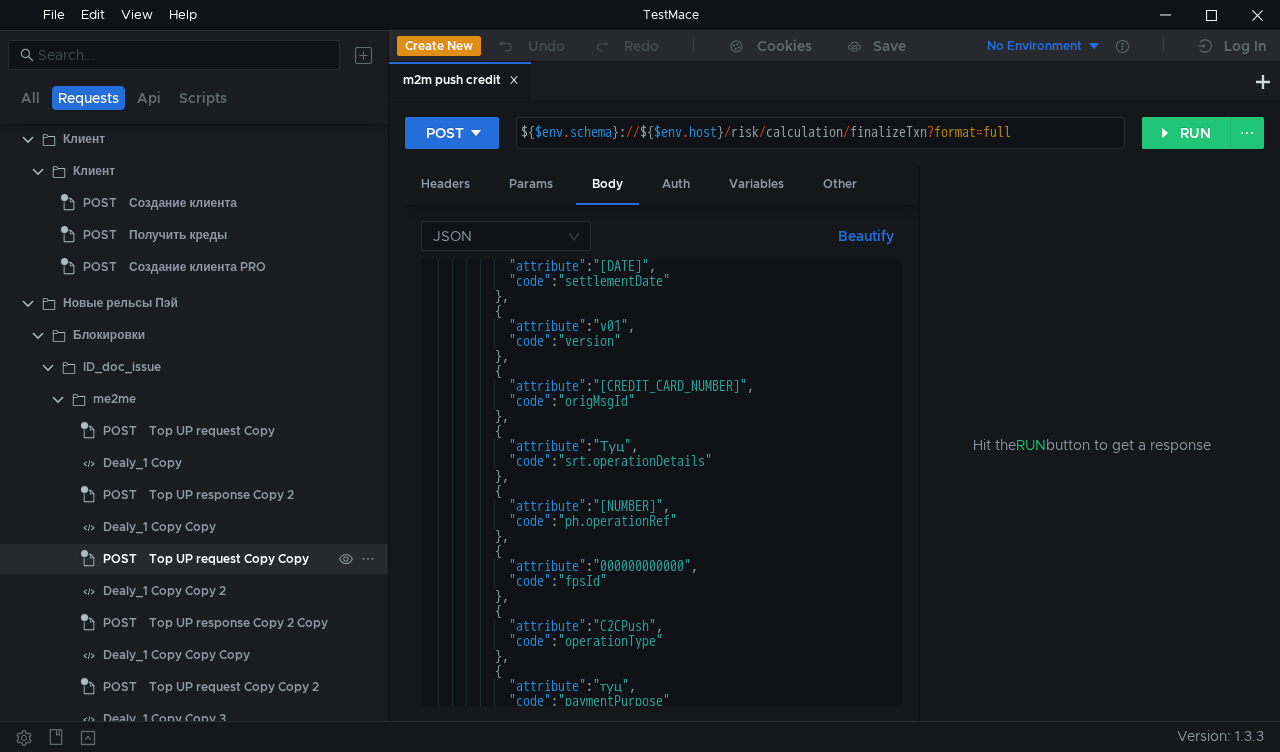 click on "Top UP request Copy Copy" 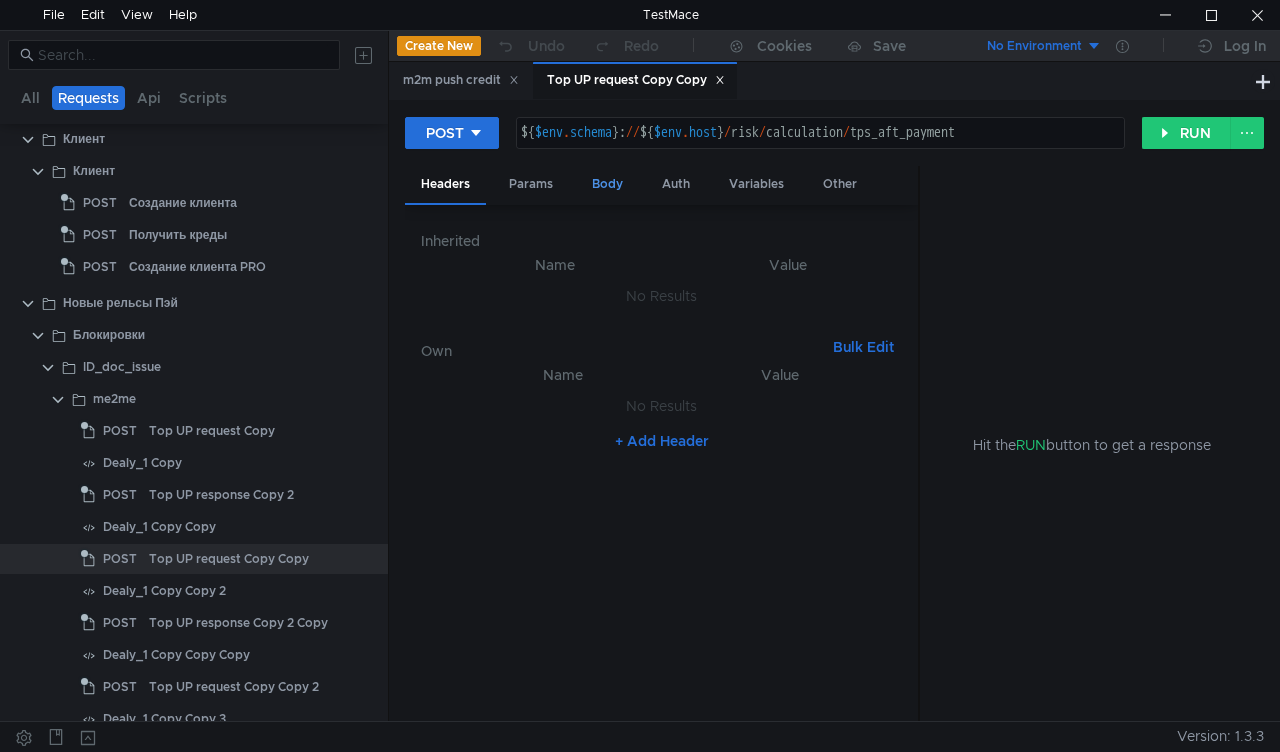 click on "Body" at bounding box center [607, 184] 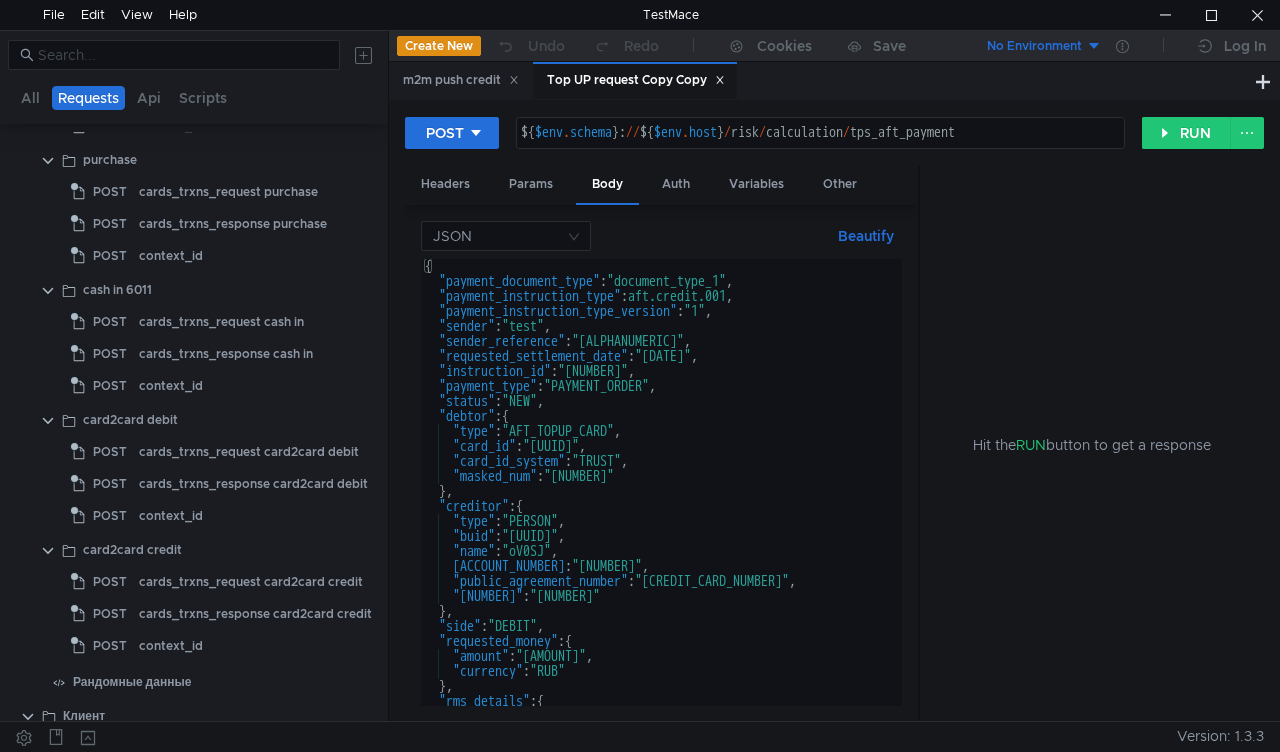 scroll, scrollTop: 2000, scrollLeft: 0, axis: vertical 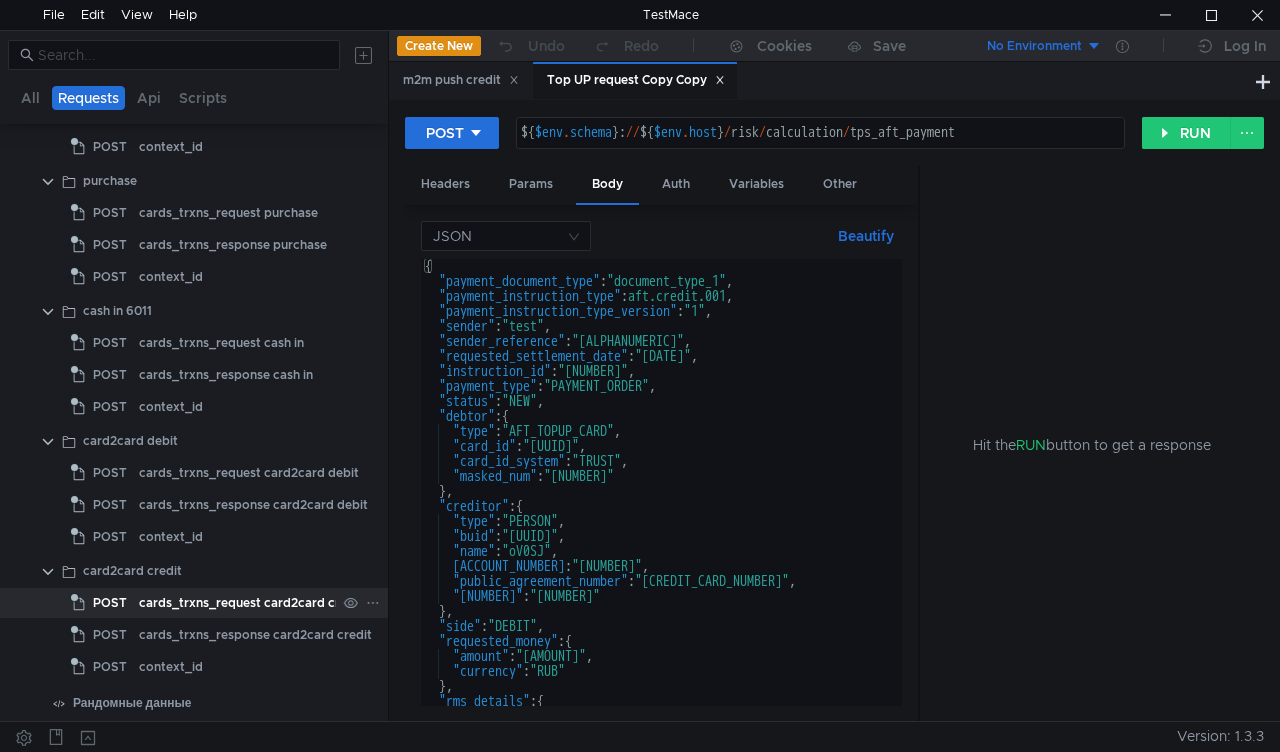 click on "cards_trxns_request card2card credit" 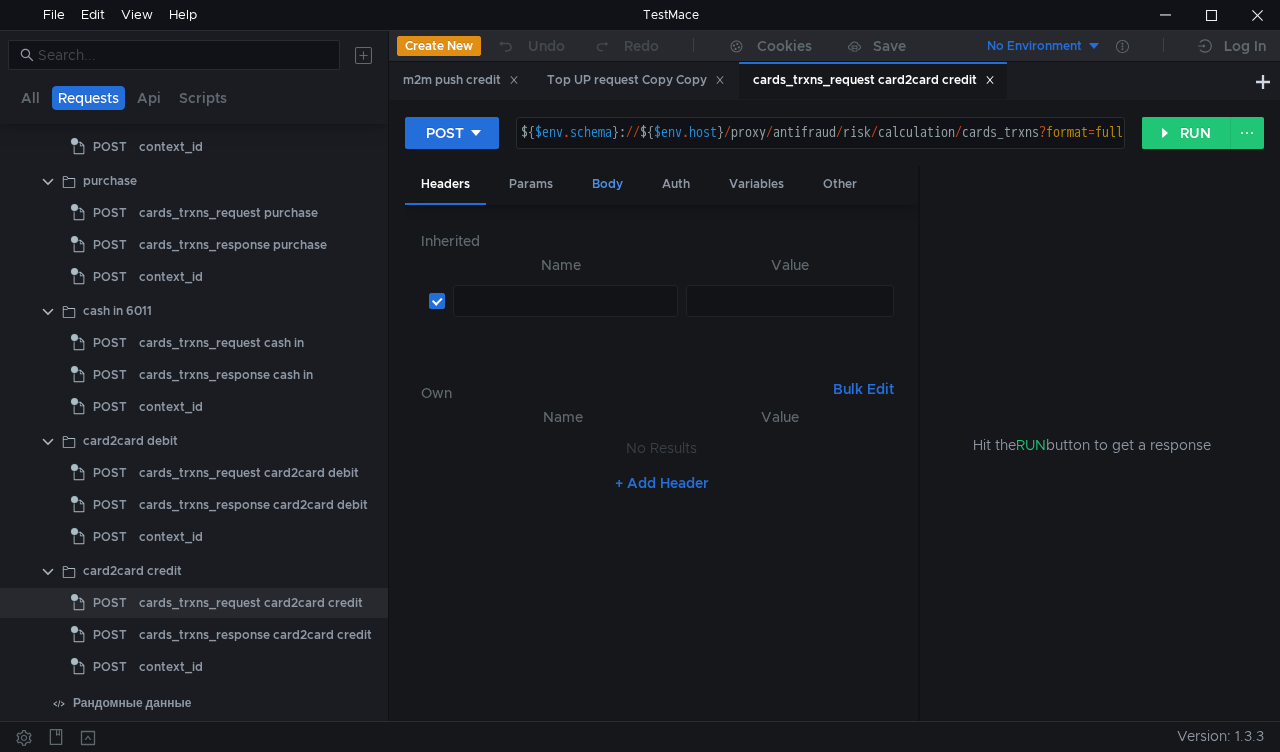 click on "Body" at bounding box center [607, 184] 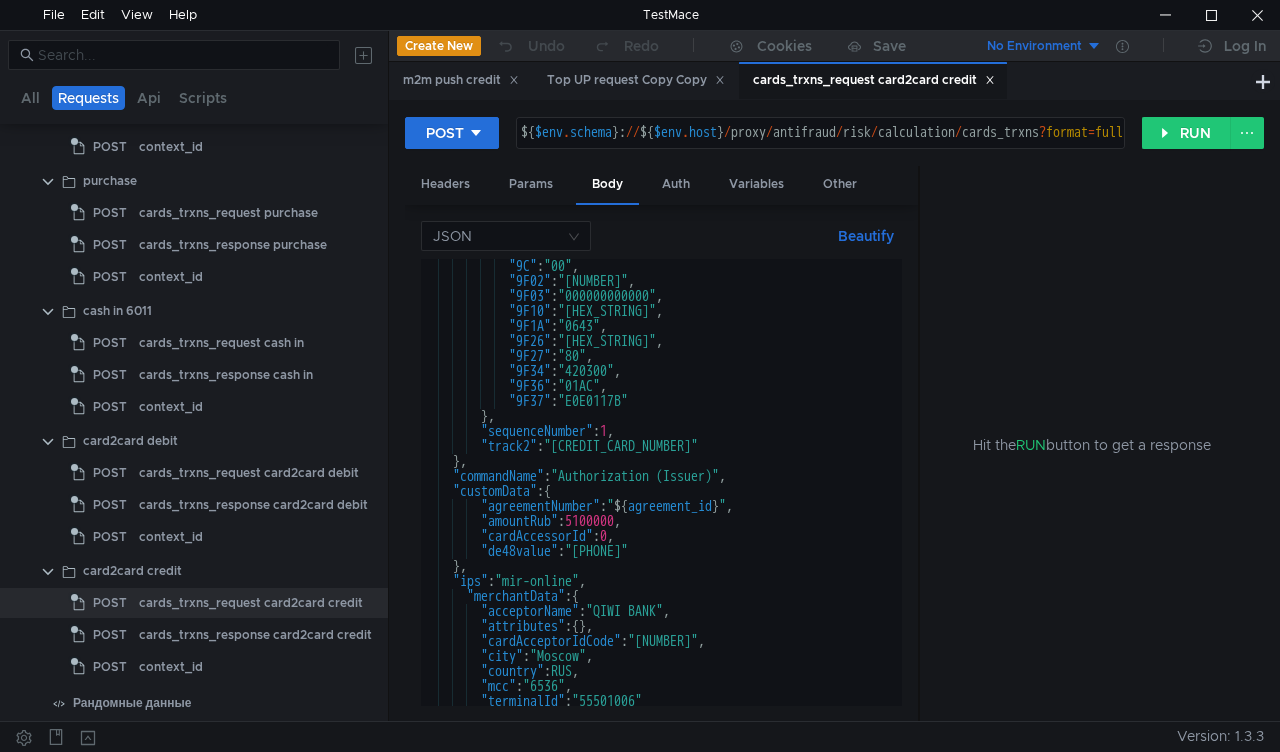 scroll, scrollTop: 360, scrollLeft: 0, axis: vertical 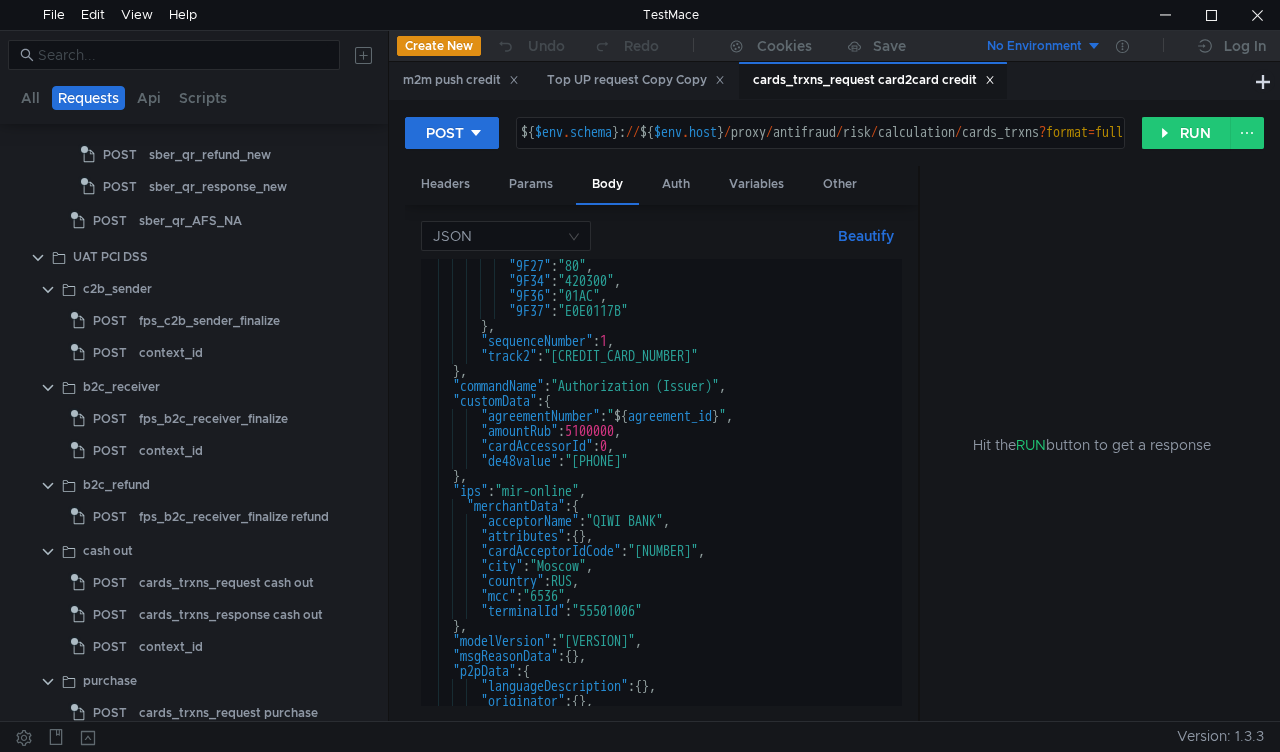 type on "${$env.schema}://${$env.host}/proxy/antifraud/risk/calculation/cards_trxns?format=full" 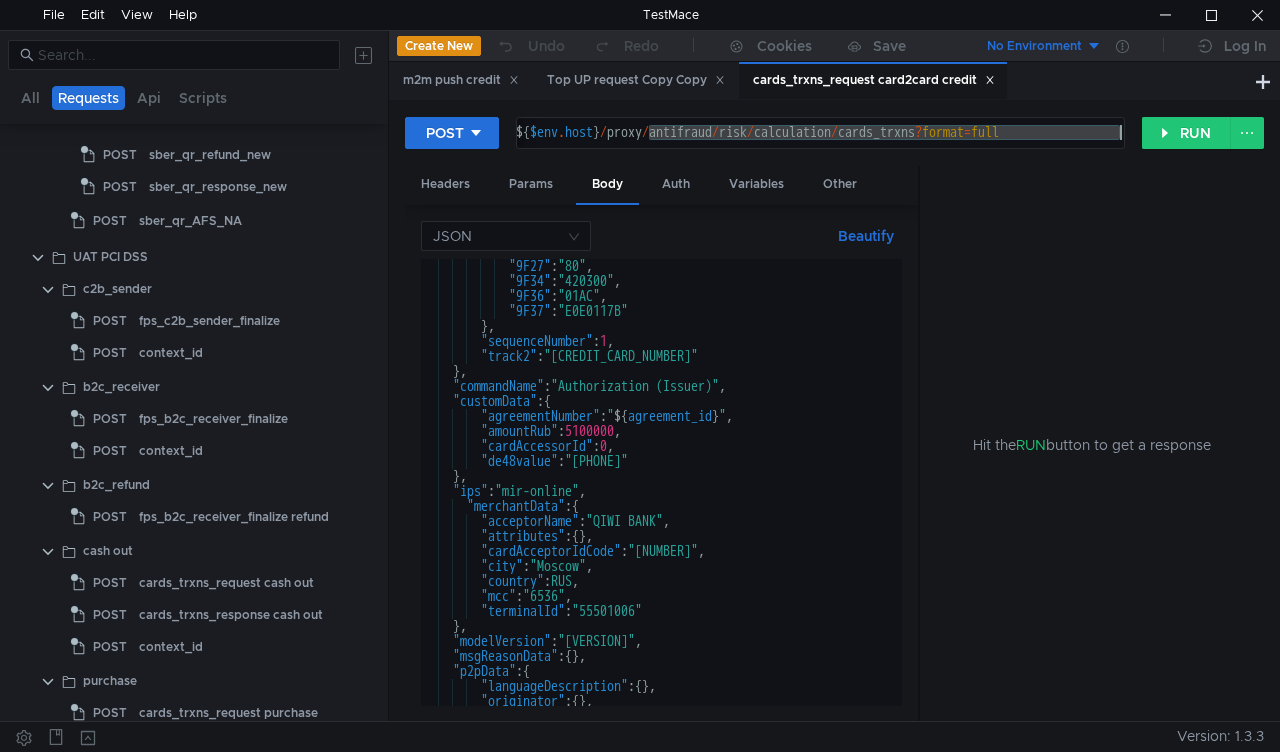 drag, startPoint x: 776, startPoint y: 123, endPoint x: 1140, endPoint y: 125, distance: 364.0055 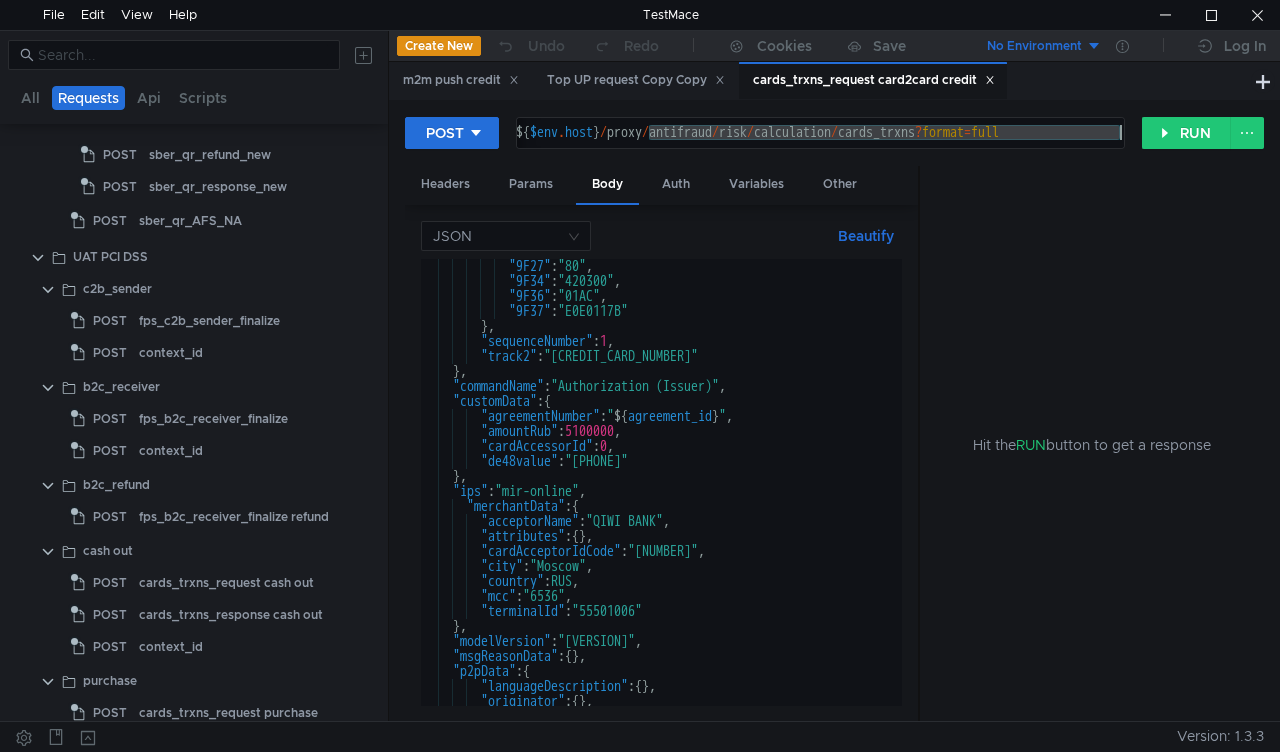 click on "${ $env . schema } : // ${ $env . host } / proxy / antifraud / risk / calculation / cards_trxns ? format = full" at bounding box center (820, 133) 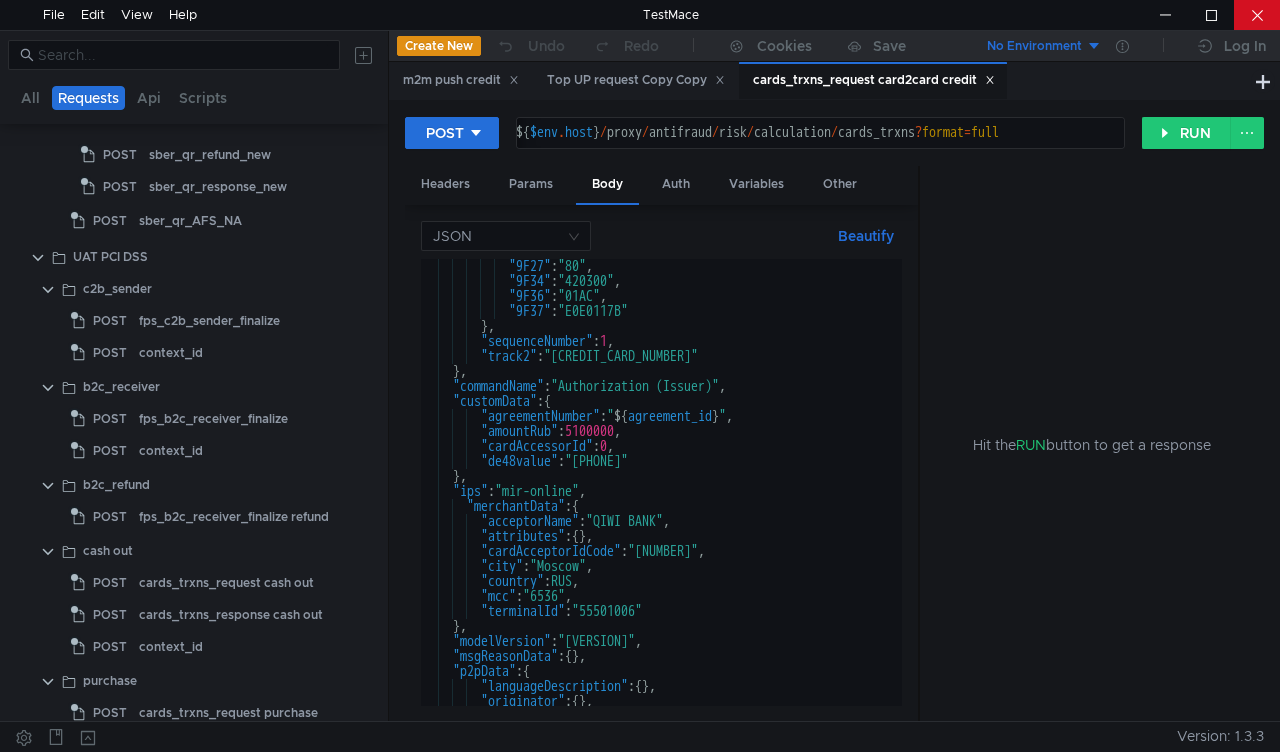 click at bounding box center (1257, 15) 